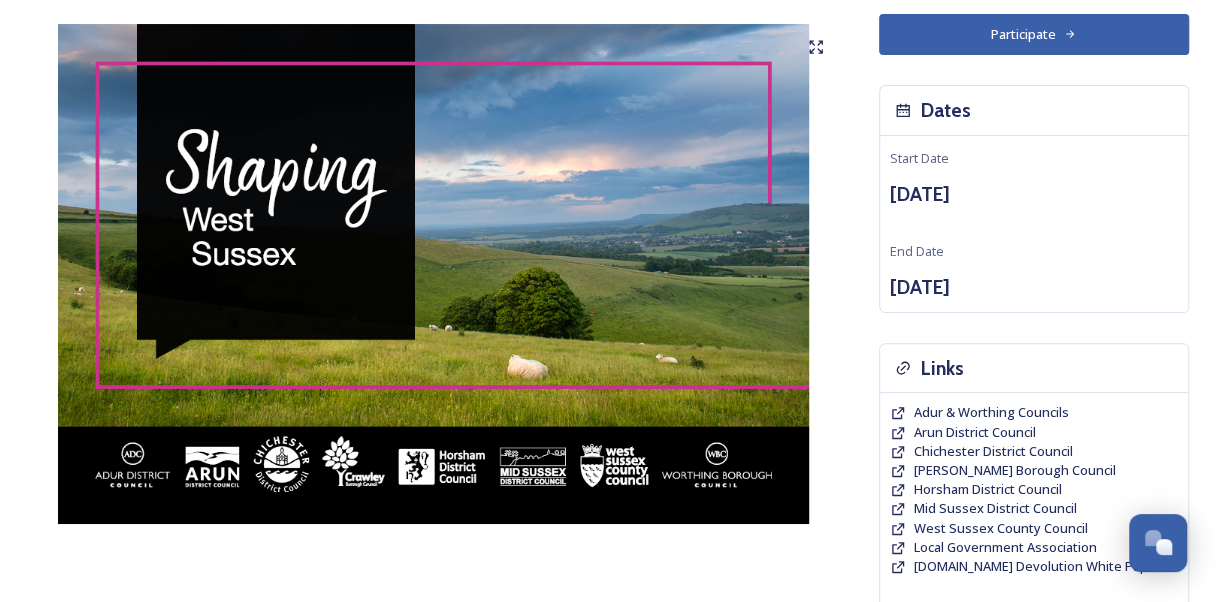 scroll, scrollTop: 141, scrollLeft: 0, axis: vertical 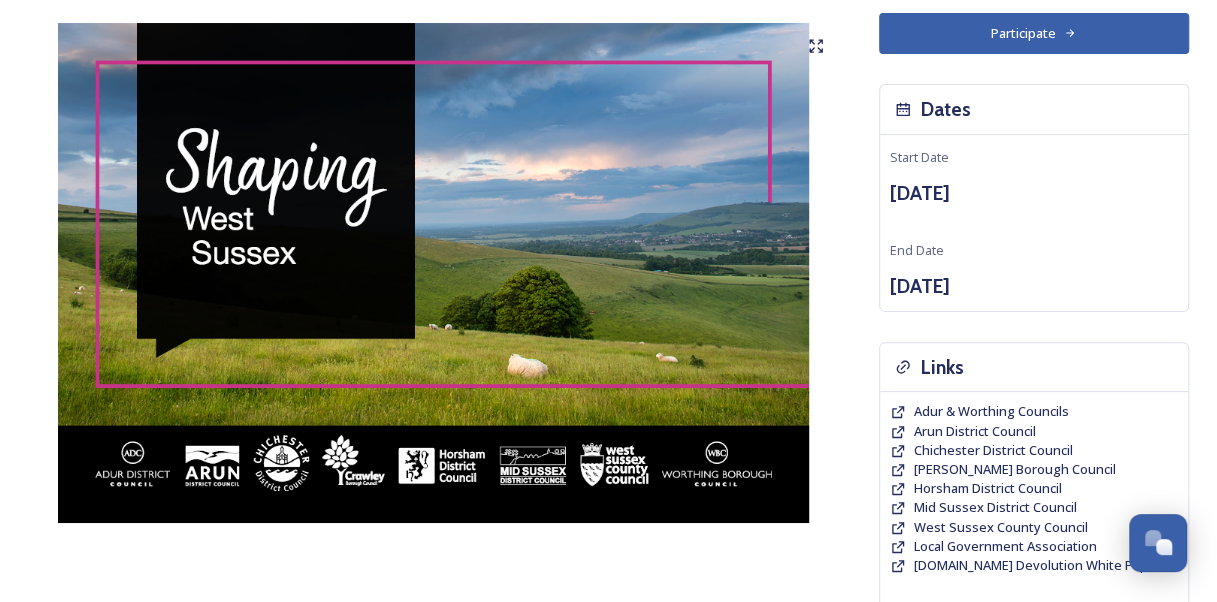 click on "Participate" at bounding box center [1034, 33] 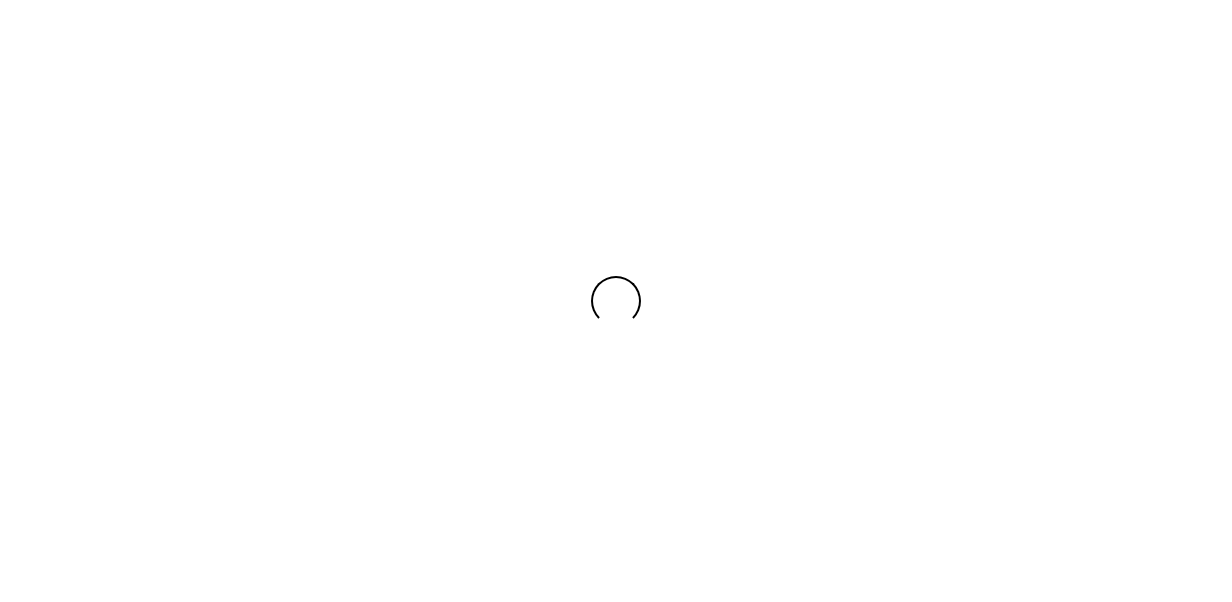 scroll, scrollTop: 0, scrollLeft: 0, axis: both 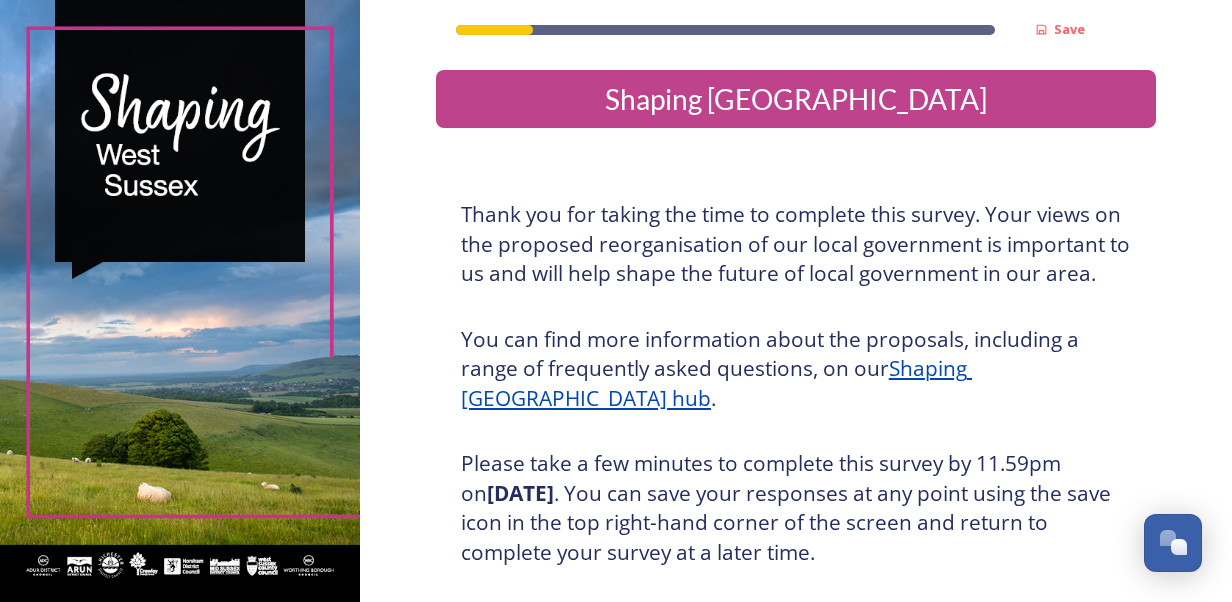 click on "Thank you for taking the time to complete this survey. Your views on the proposed reorganisation of our local government is important to us and will help shape the future of local government in our area." at bounding box center [796, 244] 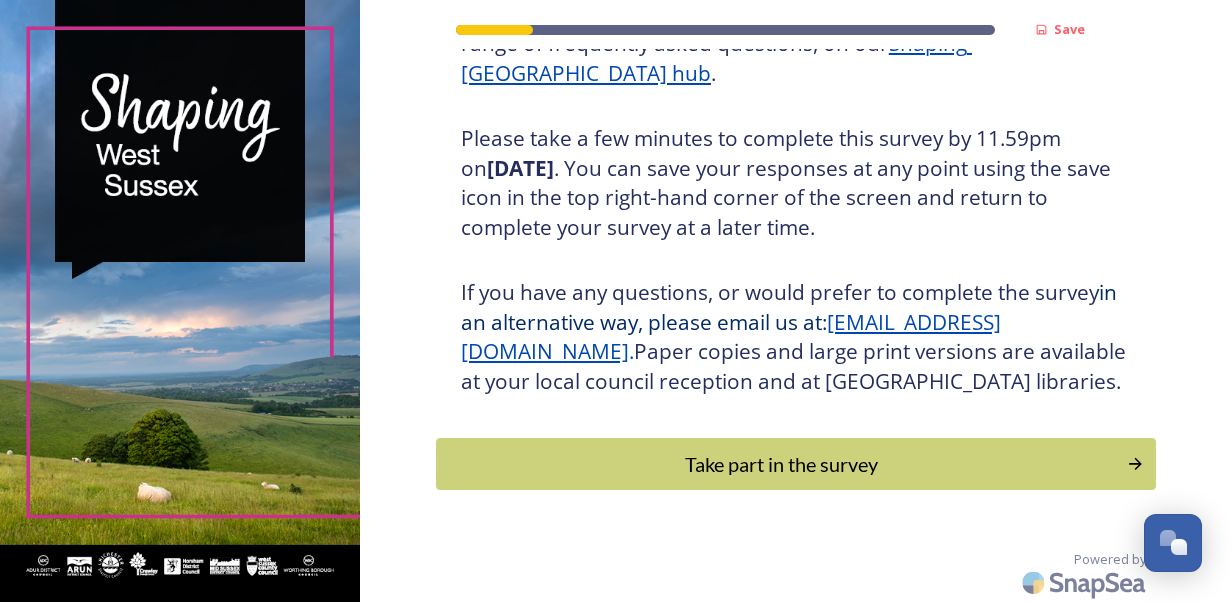 scroll, scrollTop: 329, scrollLeft: 0, axis: vertical 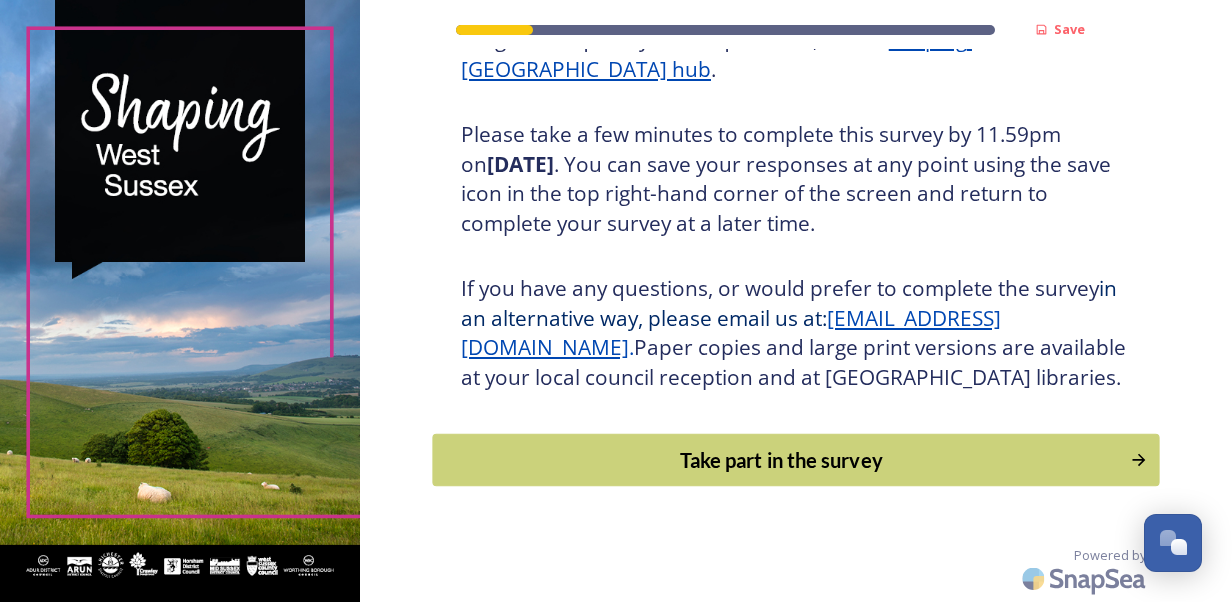 click on "Take part in the survey" at bounding box center (781, 460) 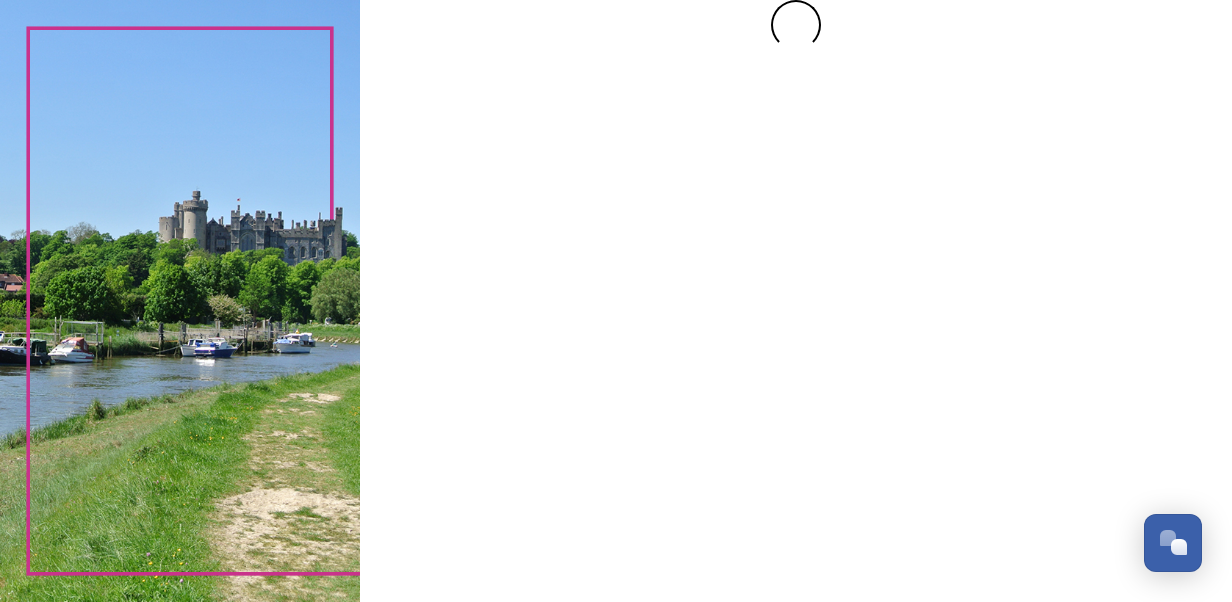 scroll, scrollTop: 0, scrollLeft: 0, axis: both 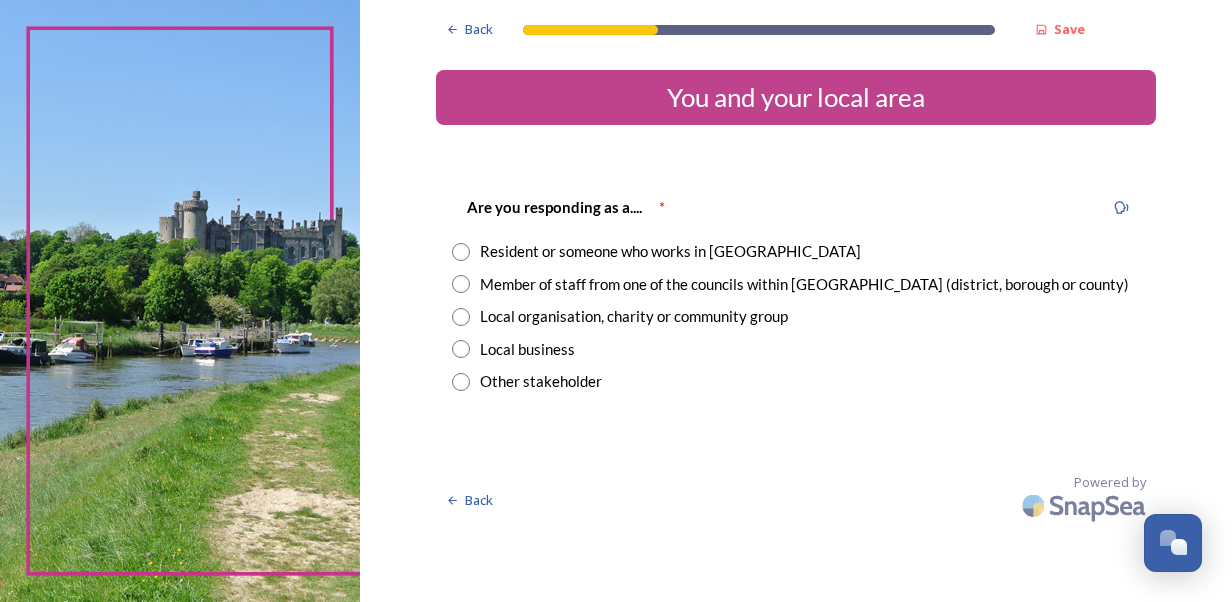 click on "Member of staff from one of the councils within West Sussex (district, borough or county)" at bounding box center (804, 284) 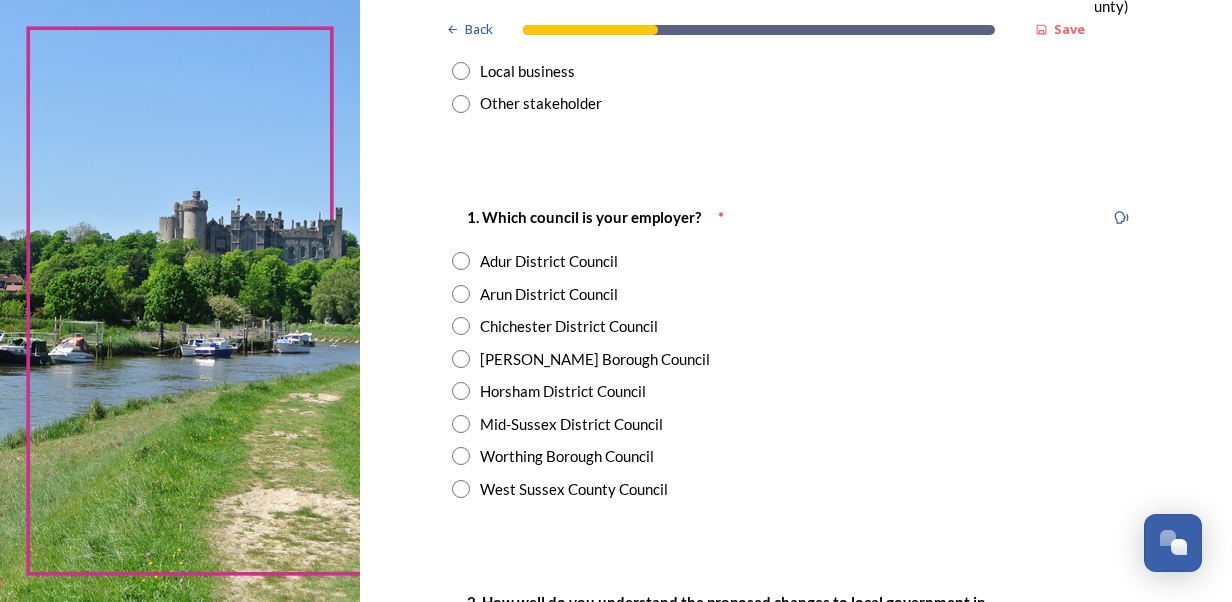 scroll, scrollTop: 279, scrollLeft: 0, axis: vertical 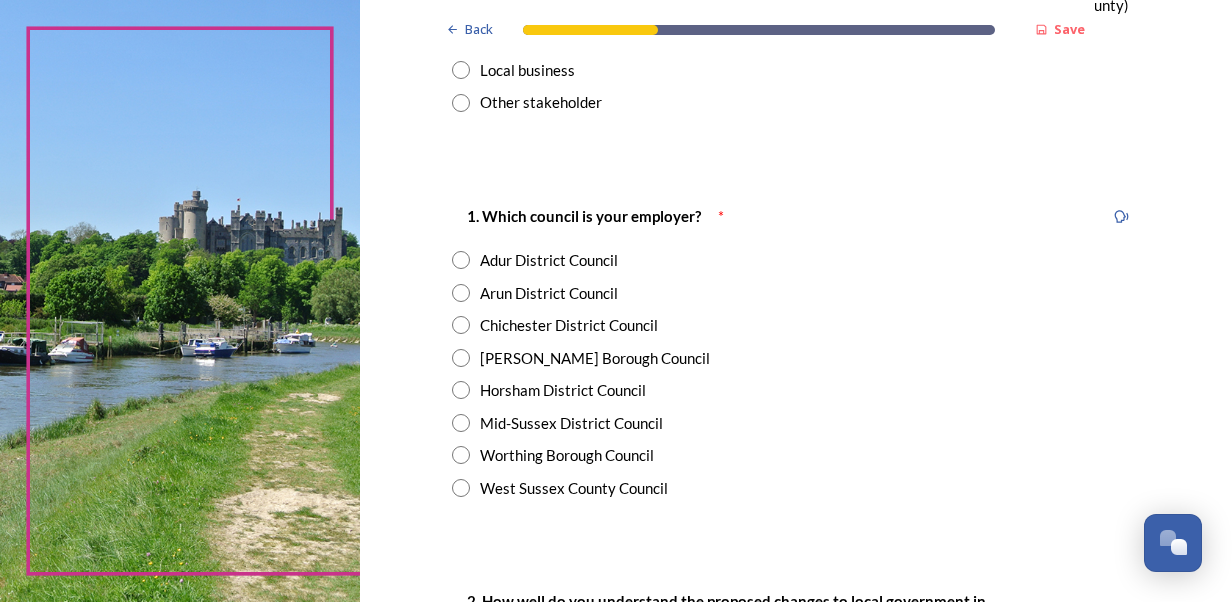 click on "West Sussex County Council" at bounding box center [574, 488] 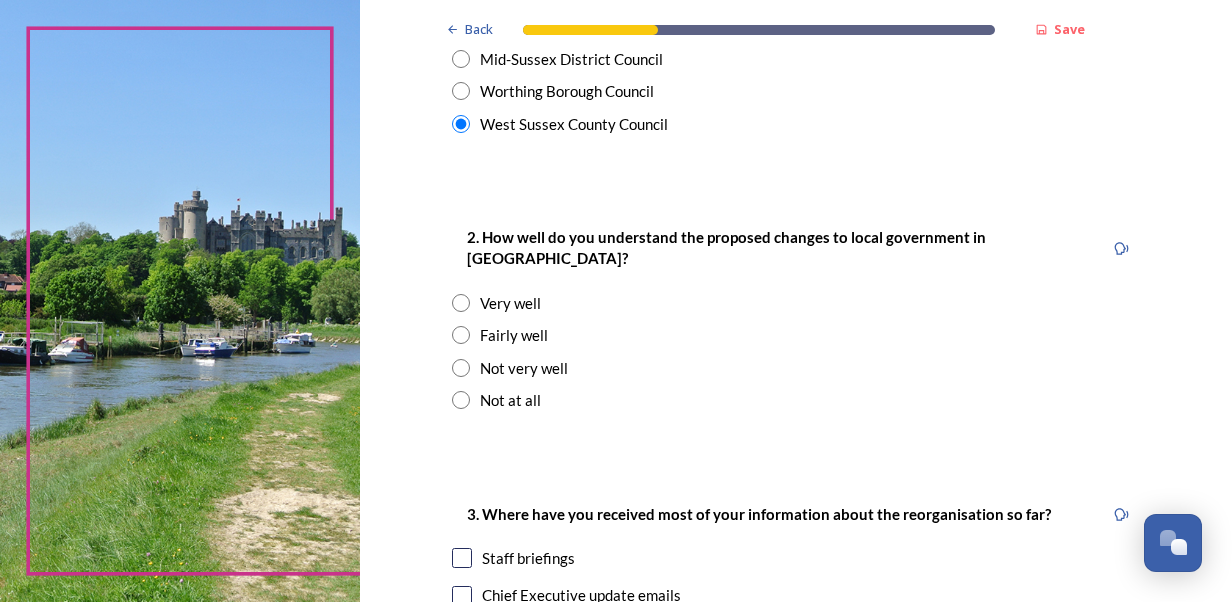 scroll, scrollTop: 644, scrollLeft: 0, axis: vertical 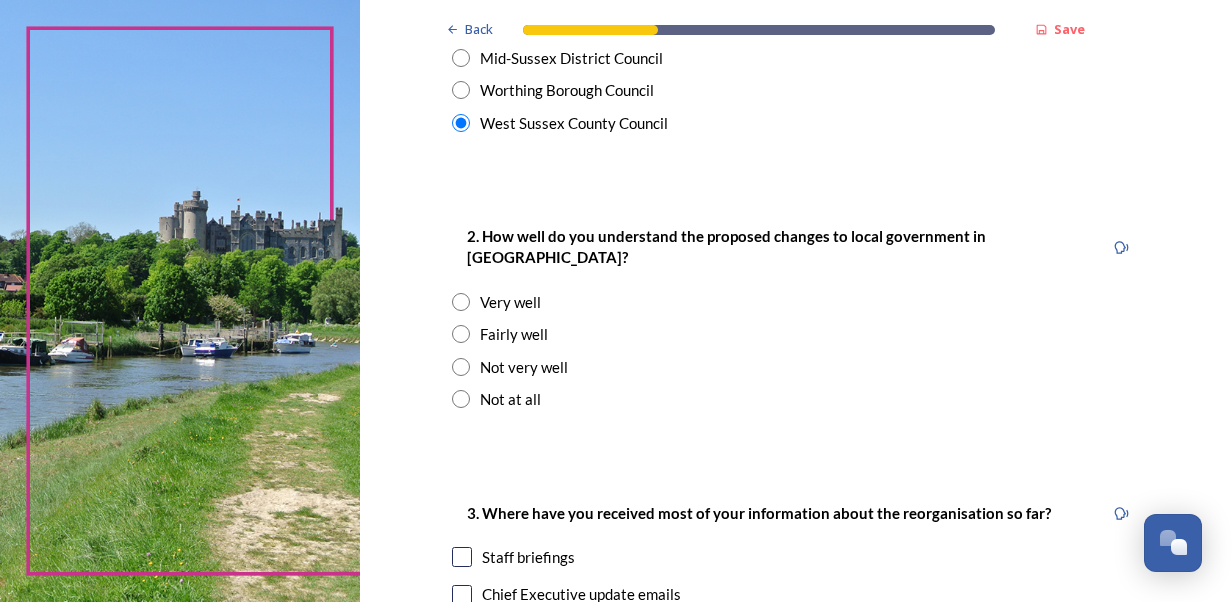 click on "Fairly well" at bounding box center [514, 334] 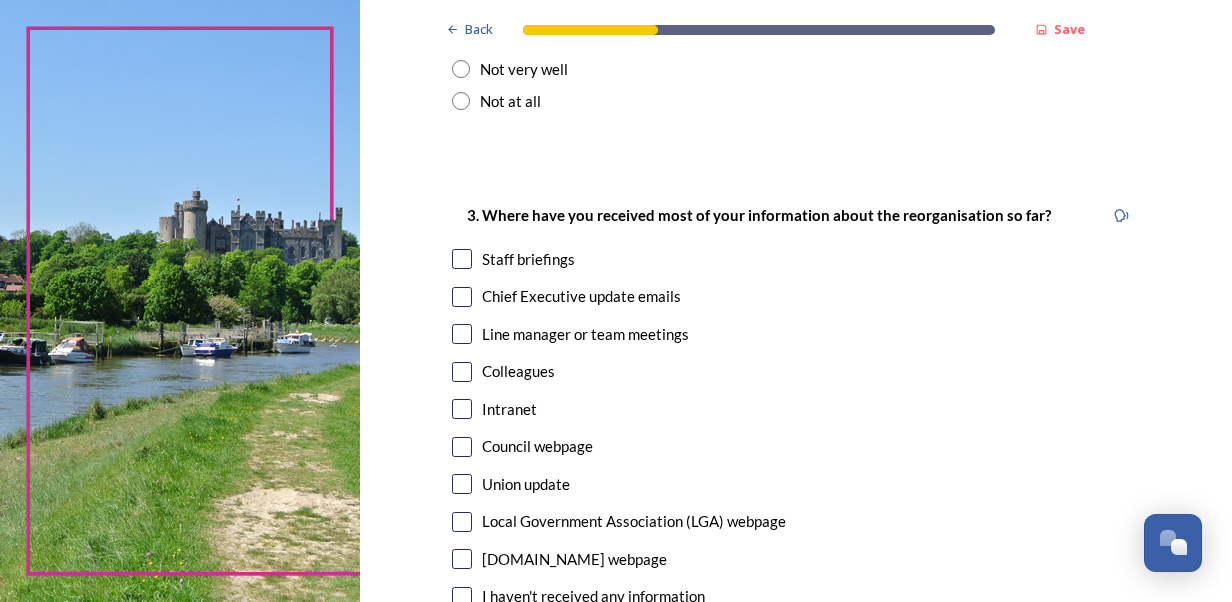 scroll, scrollTop: 943, scrollLeft: 0, axis: vertical 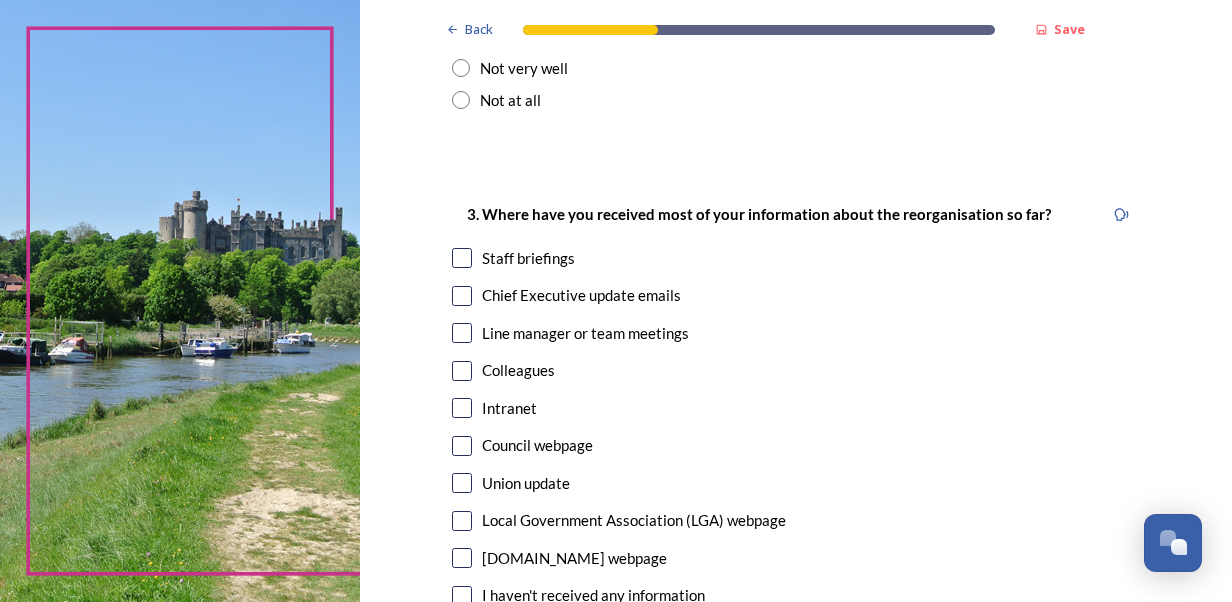 click on "Staff briefings" at bounding box center [528, 258] 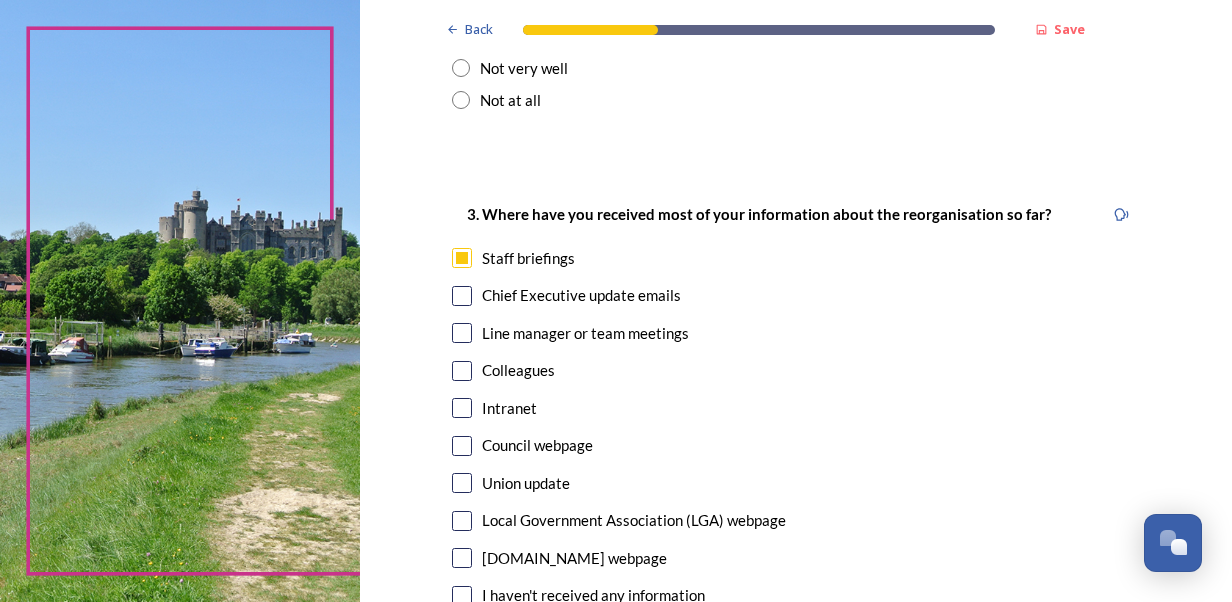 click on "Intranet" at bounding box center (509, 408) 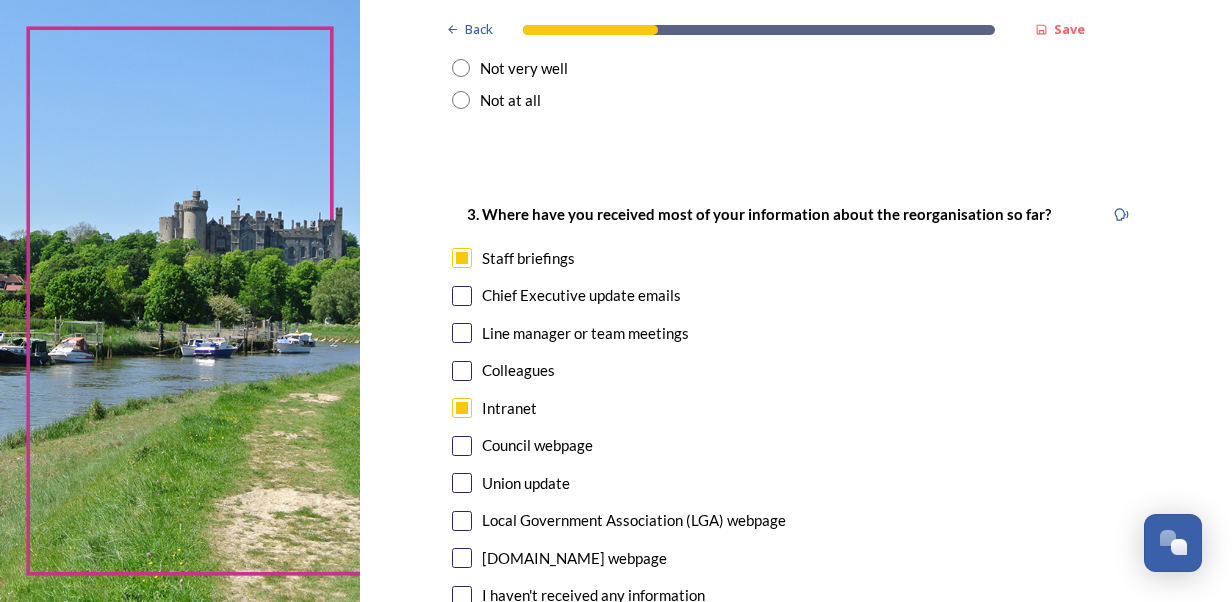 checkbox on "true" 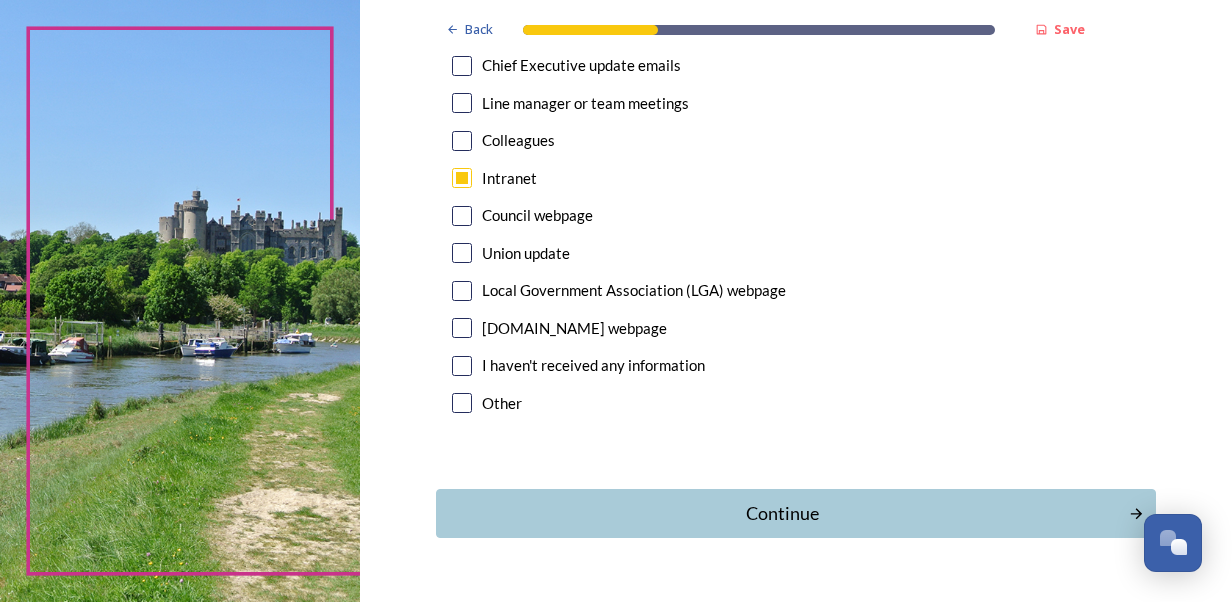 scroll, scrollTop: 1175, scrollLeft: 0, axis: vertical 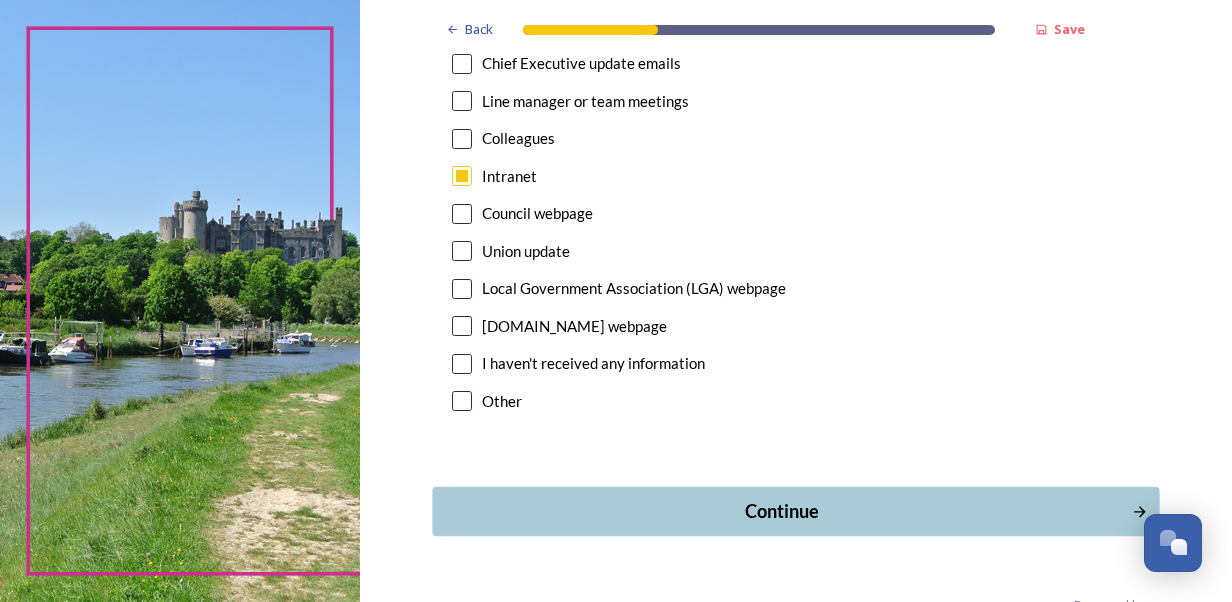click on "Continue" at bounding box center (781, 511) 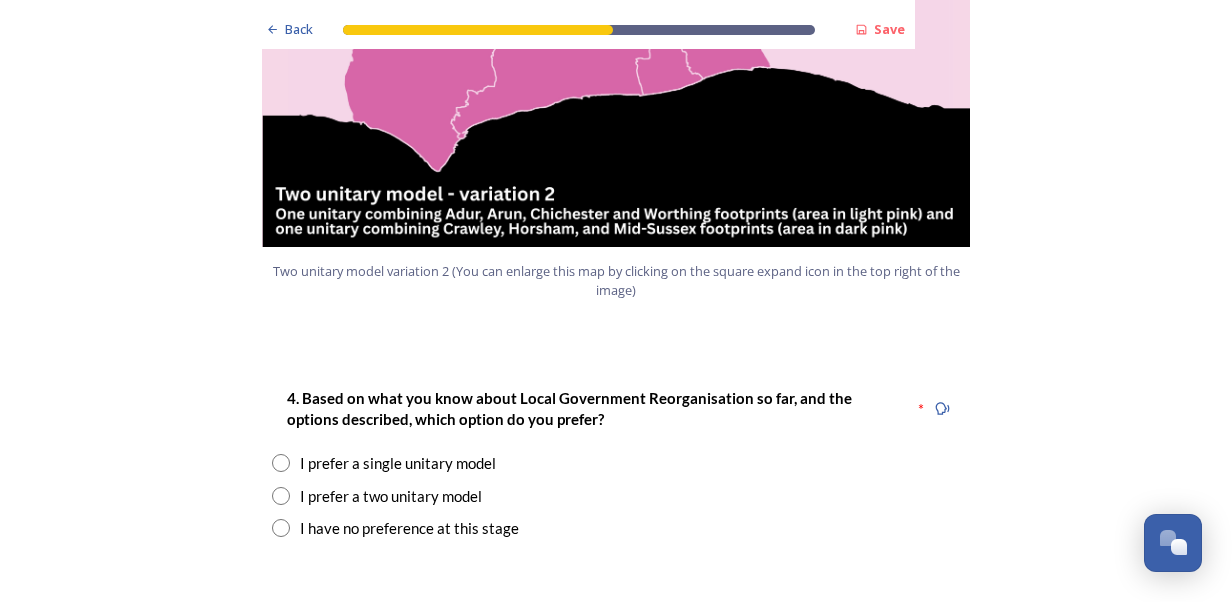 scroll, scrollTop: 2411, scrollLeft: 0, axis: vertical 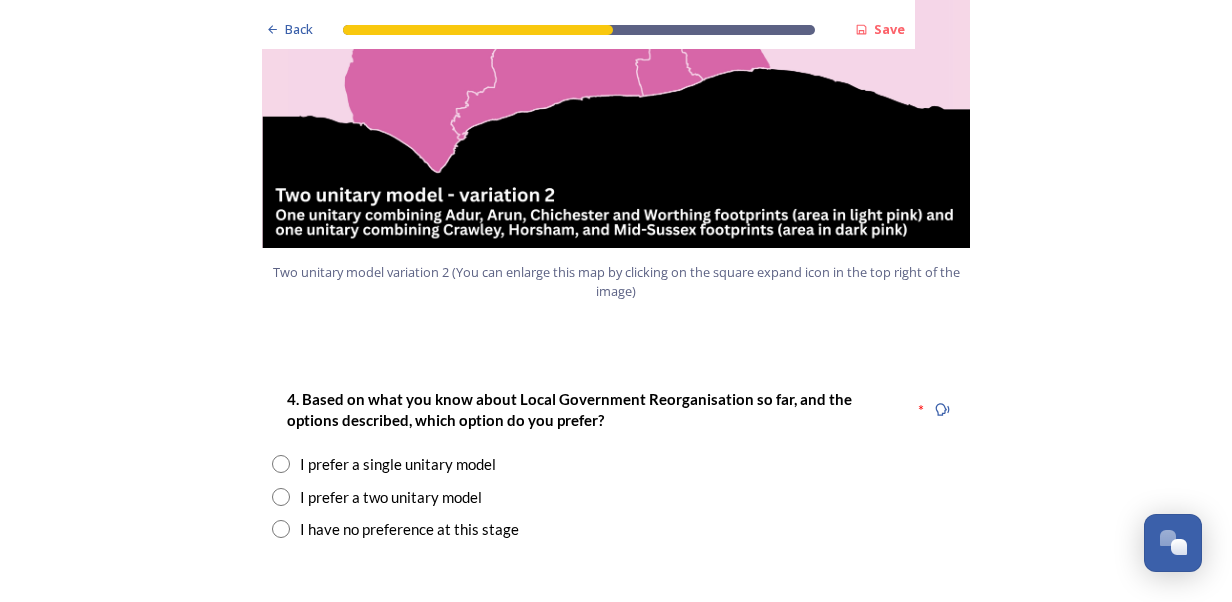 click on "I prefer a single unitary model" at bounding box center [398, 464] 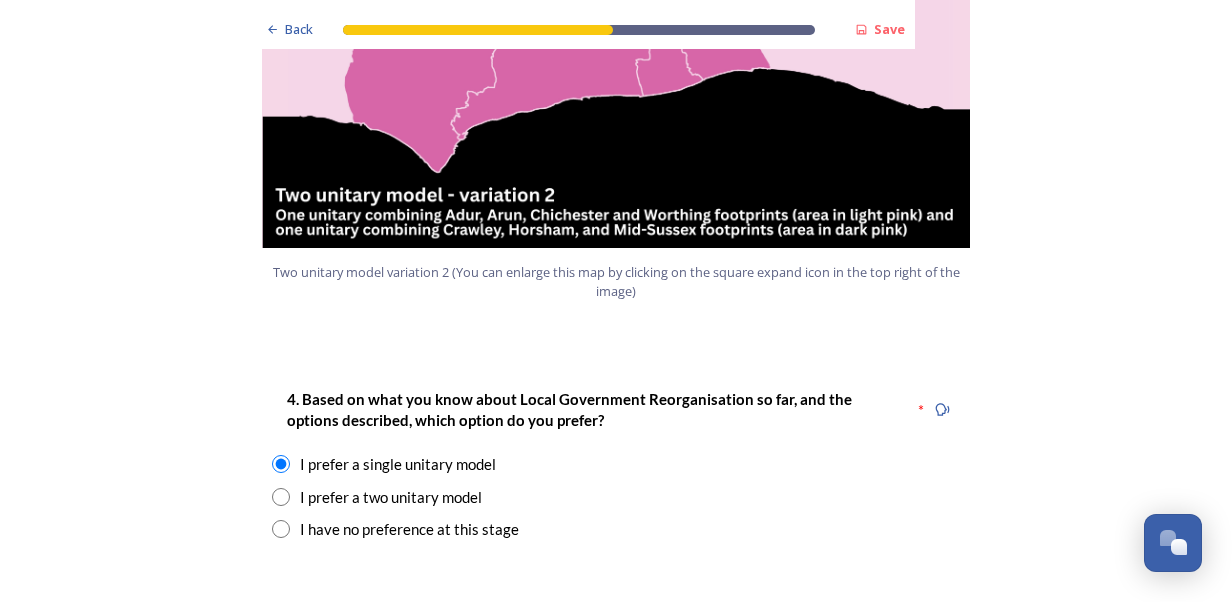 scroll, scrollTop: 2757, scrollLeft: 0, axis: vertical 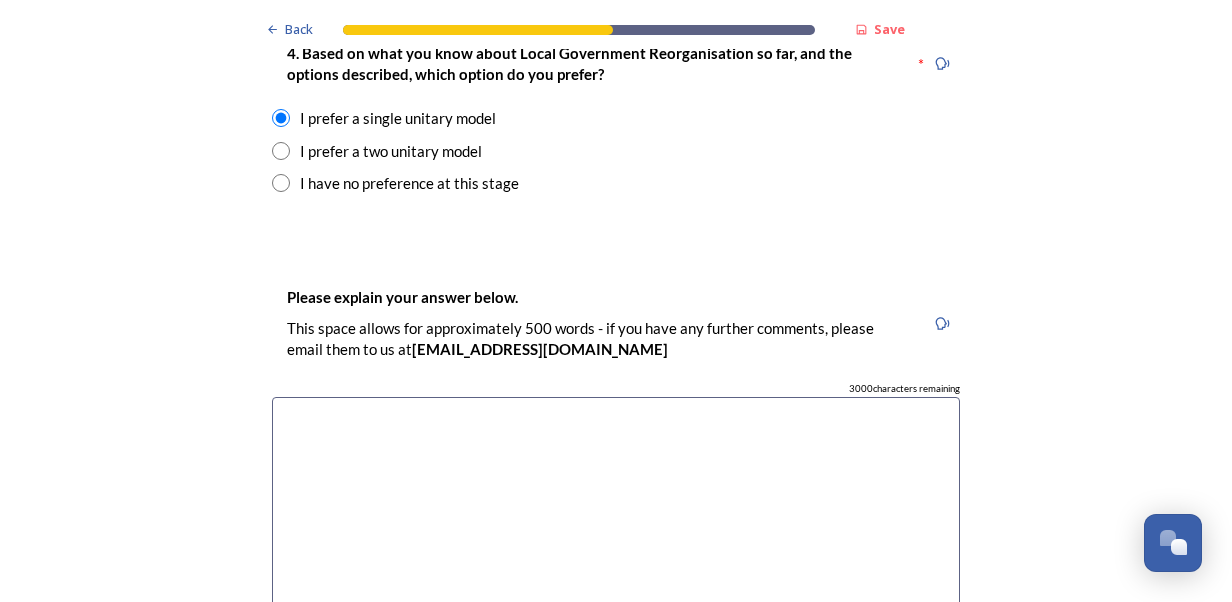 click on "I have no preference at this stage" at bounding box center (409, 183) 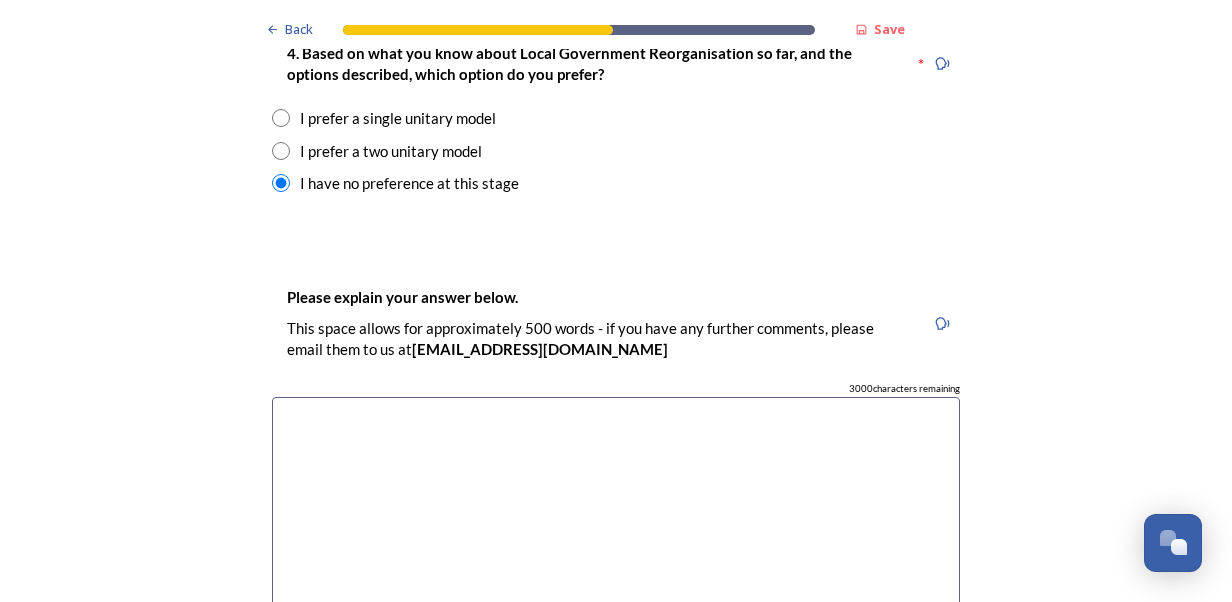 scroll, scrollTop: 3053, scrollLeft: 0, axis: vertical 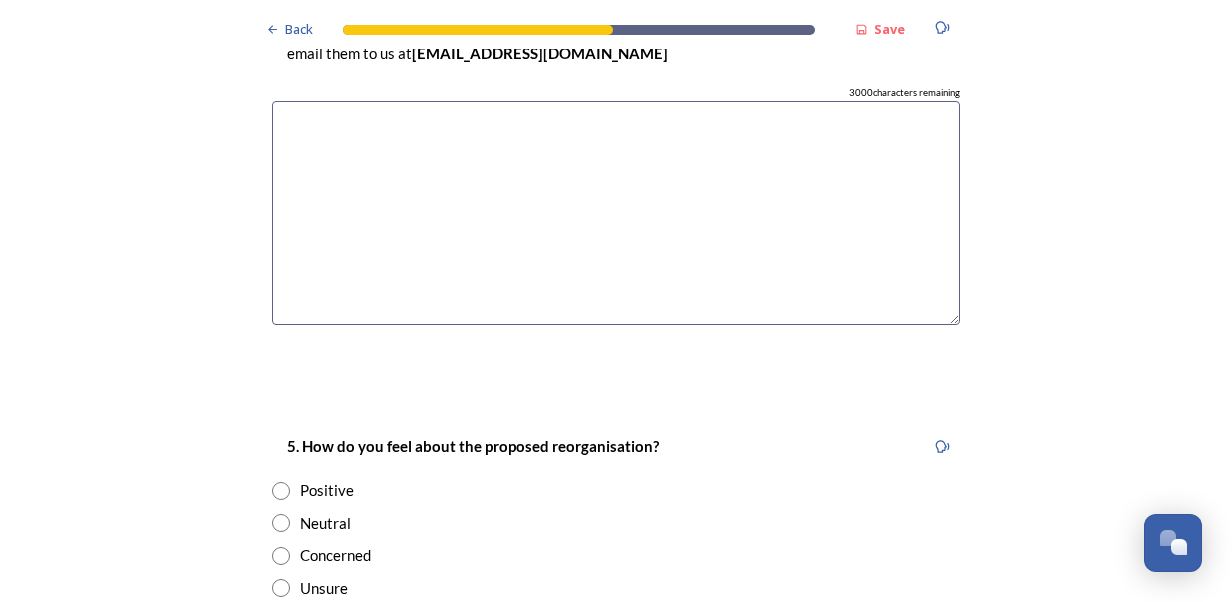 click on "Unsure" at bounding box center (324, 588) 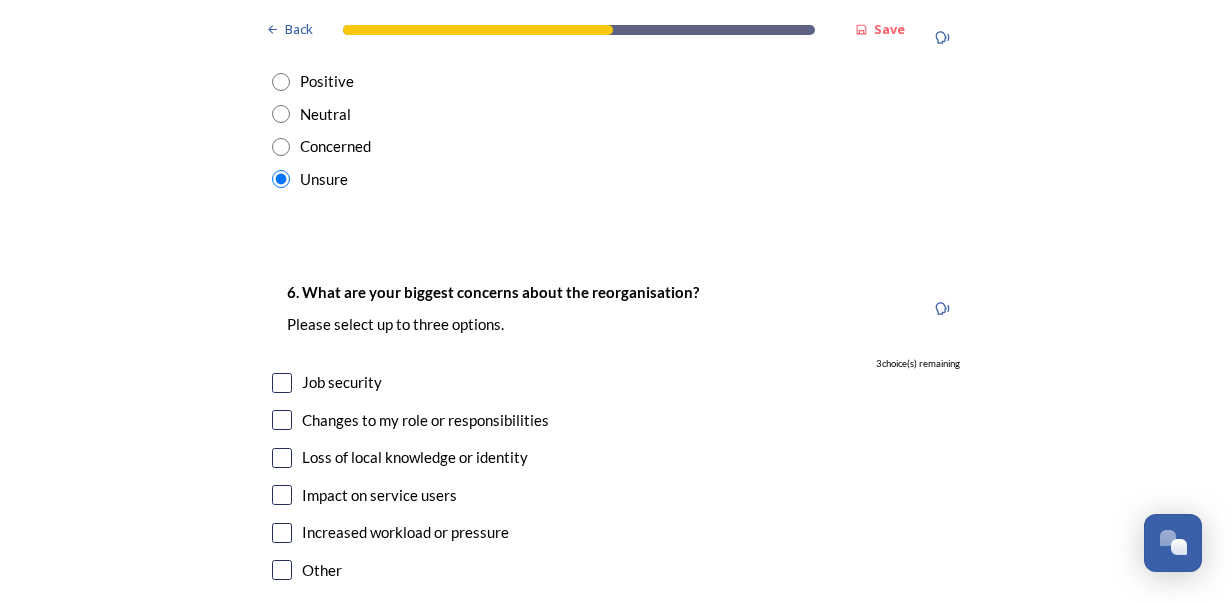 scroll, scrollTop: 3488, scrollLeft: 0, axis: vertical 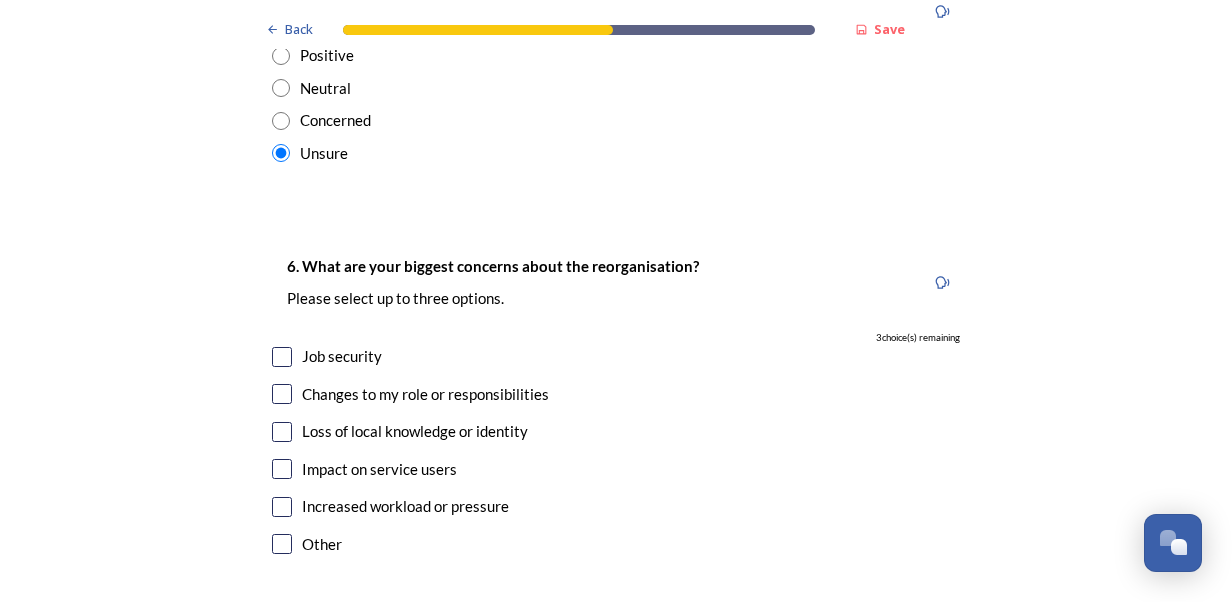 click on "Job security" at bounding box center [342, 356] 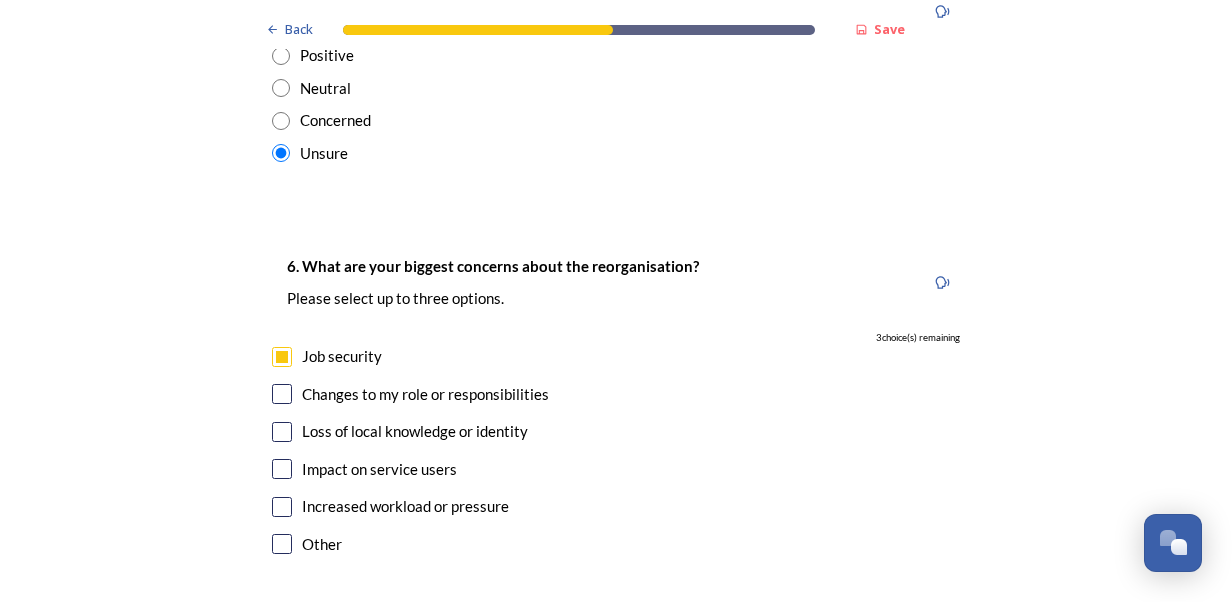 checkbox on "true" 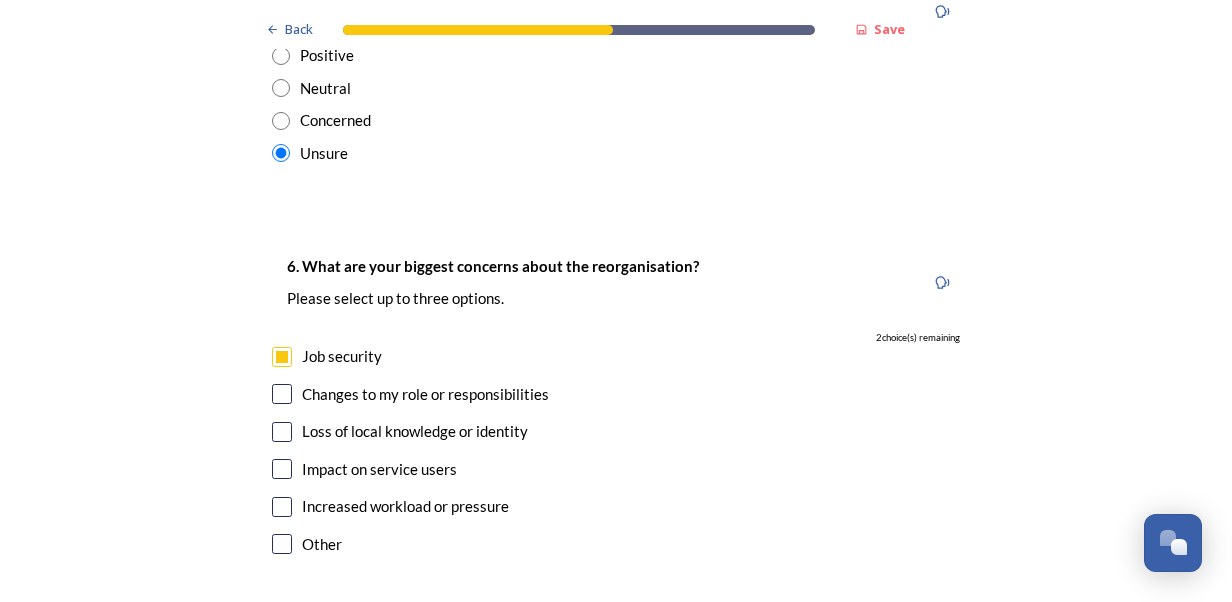 click on "6. What are your biggest concerns about the reorganisation? Please select up to three options. 2  choice(s) remaining Job security Changes to my role or responsibilities Loss of local knowledge or identity Impact on service users Increased workload or pressure Other" at bounding box center (616, 407) 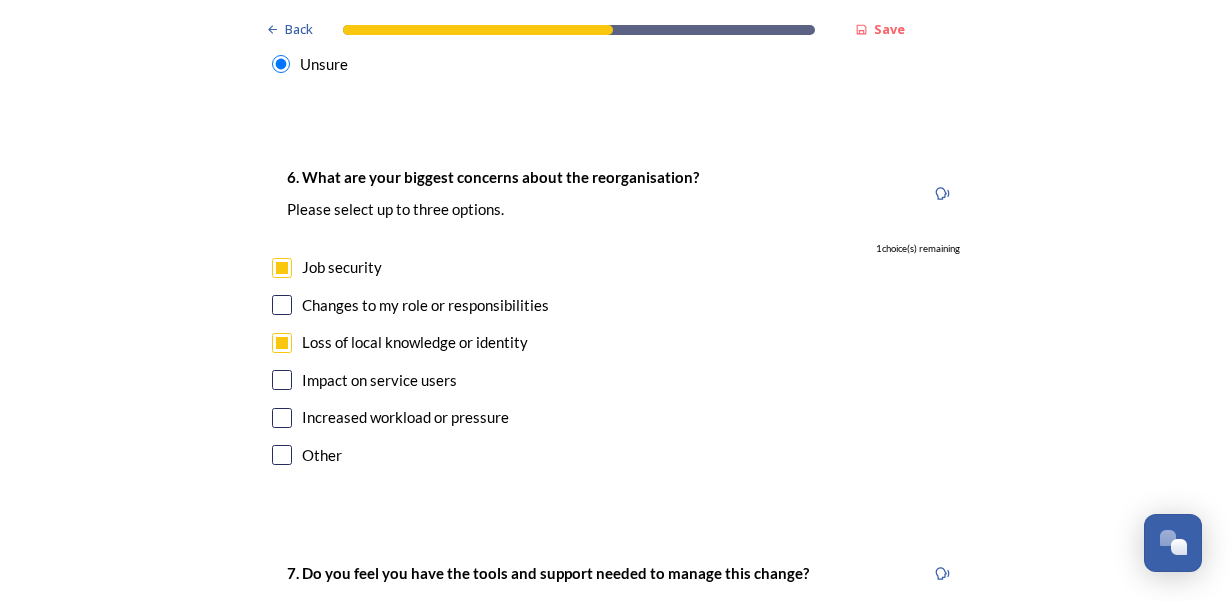 scroll, scrollTop: 3584, scrollLeft: 0, axis: vertical 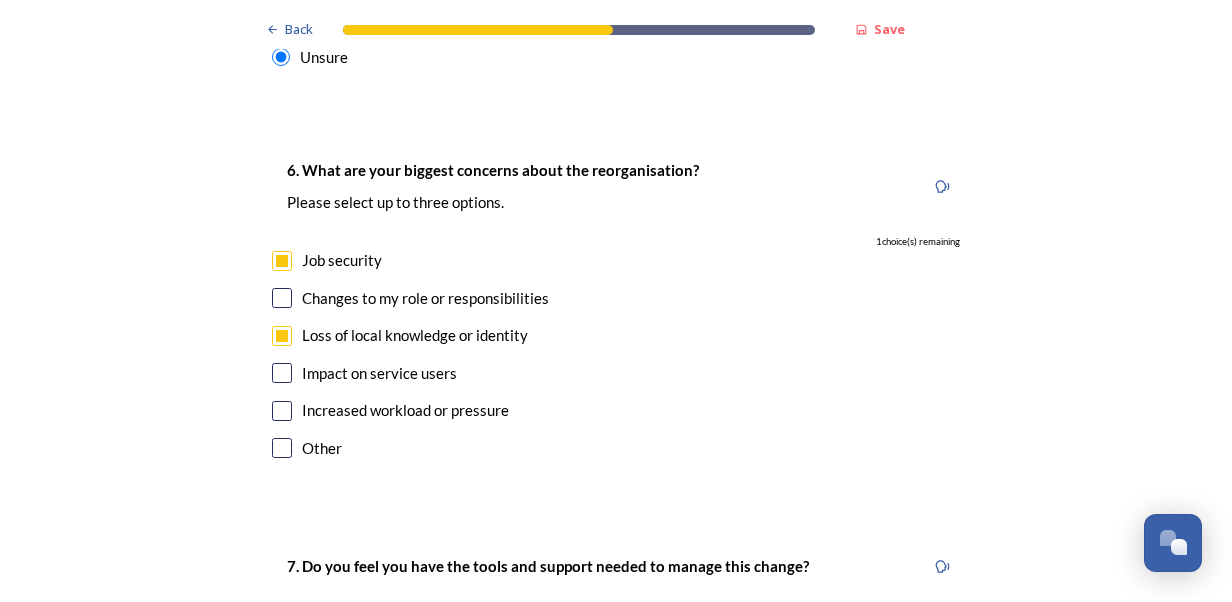click at bounding box center (282, 373) 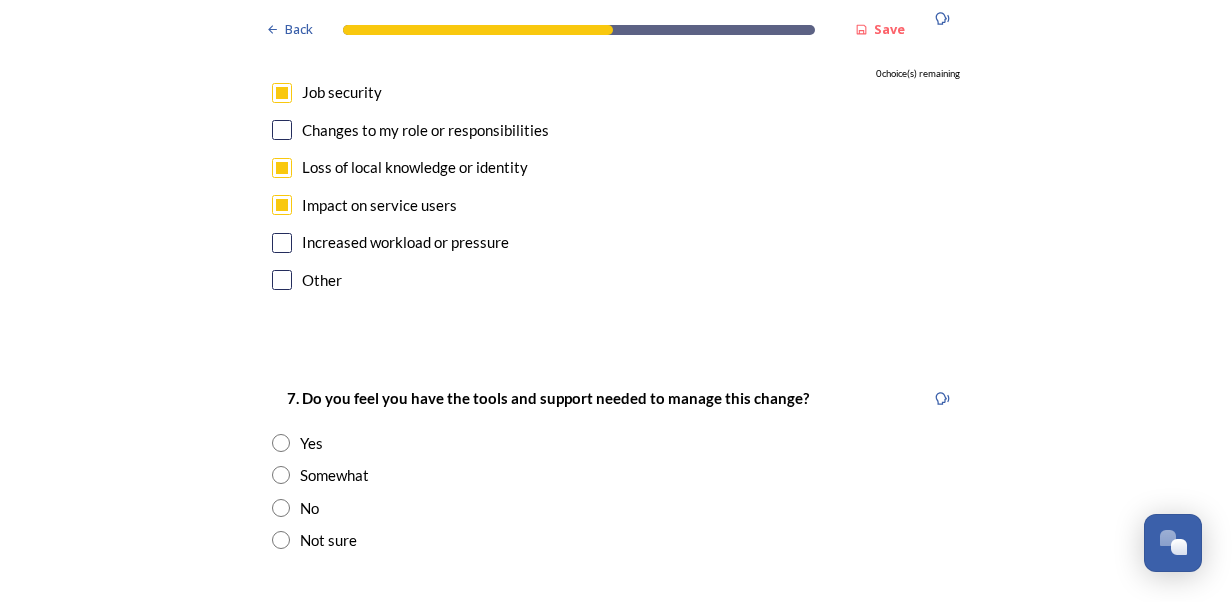 scroll, scrollTop: 3772, scrollLeft: 0, axis: vertical 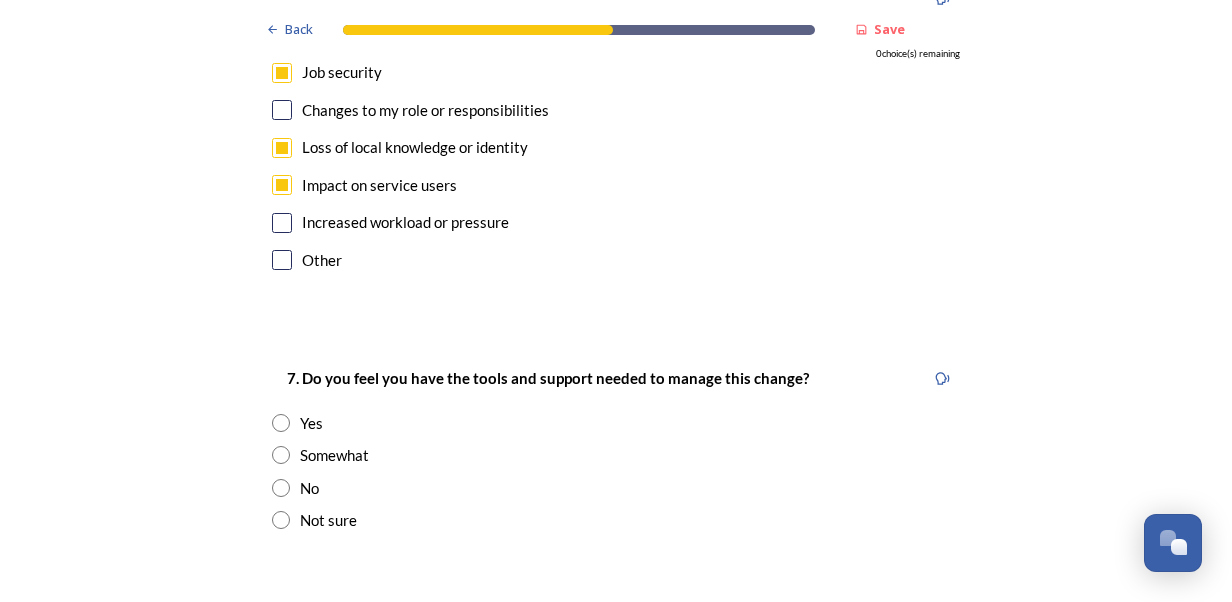 click on "Somewhat" at bounding box center (616, 455) 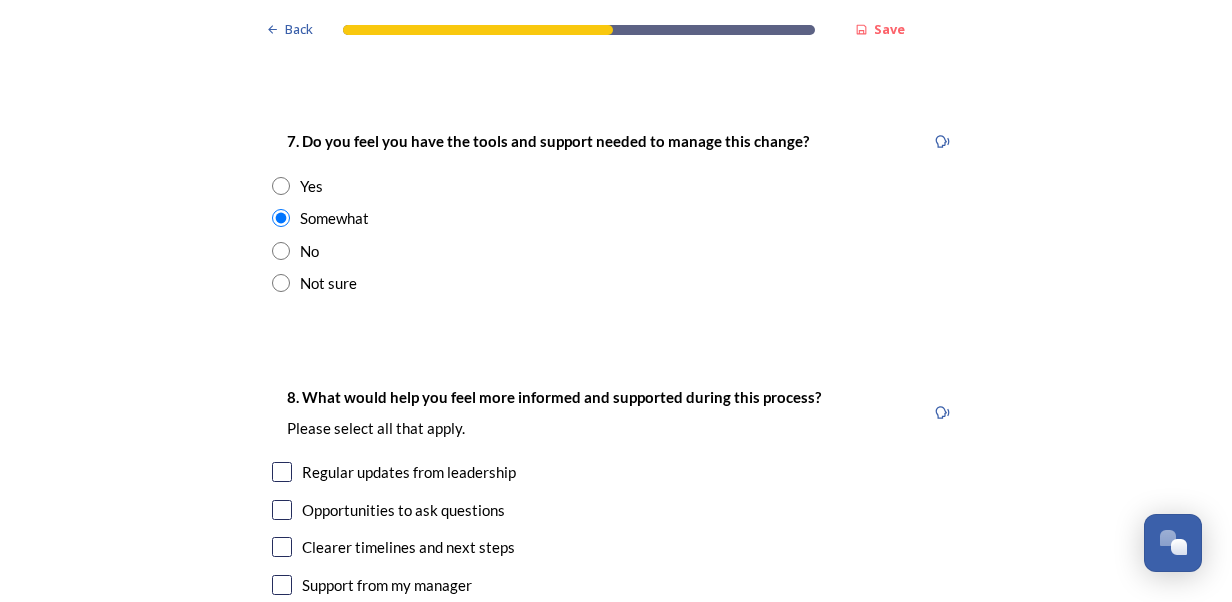 scroll, scrollTop: 4038, scrollLeft: 0, axis: vertical 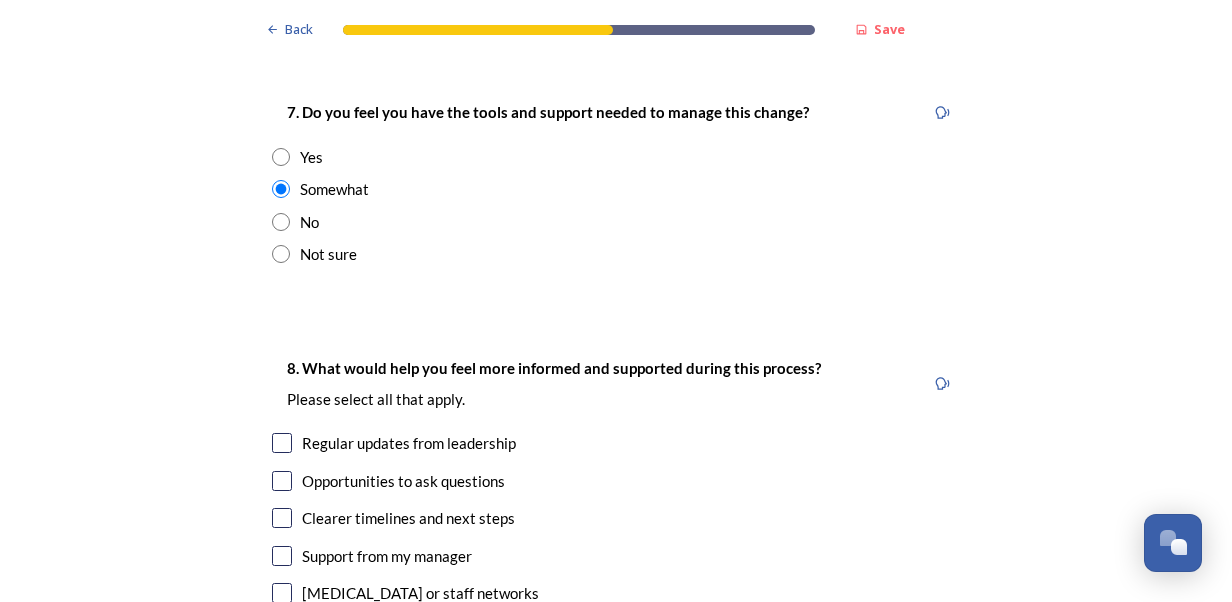 click at bounding box center (282, 443) 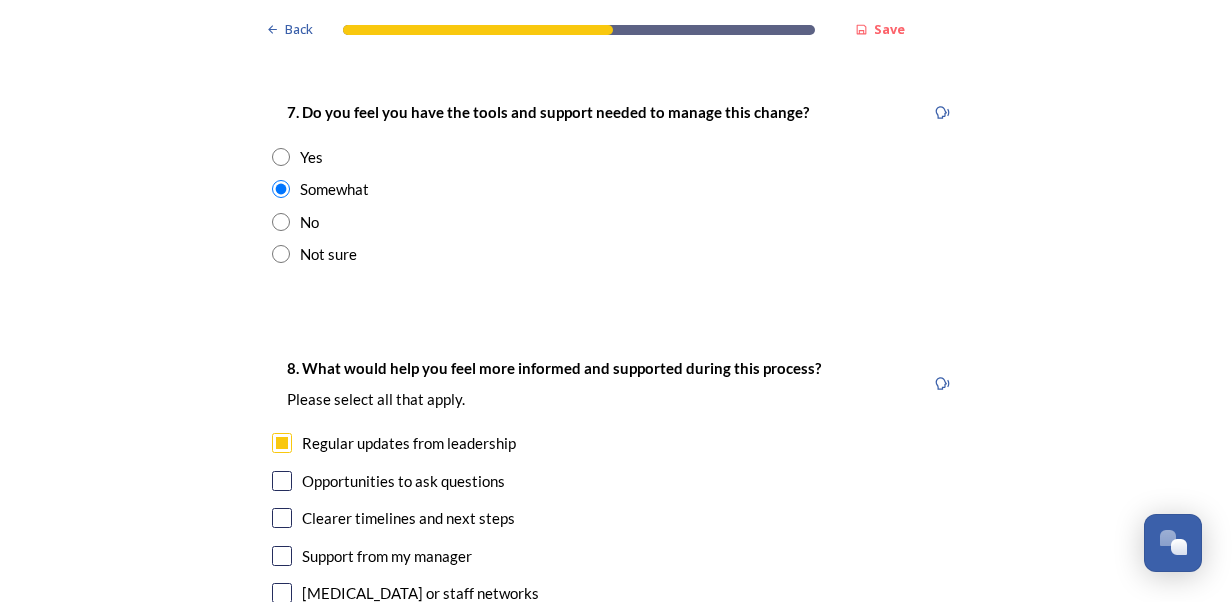click at bounding box center [282, 481] 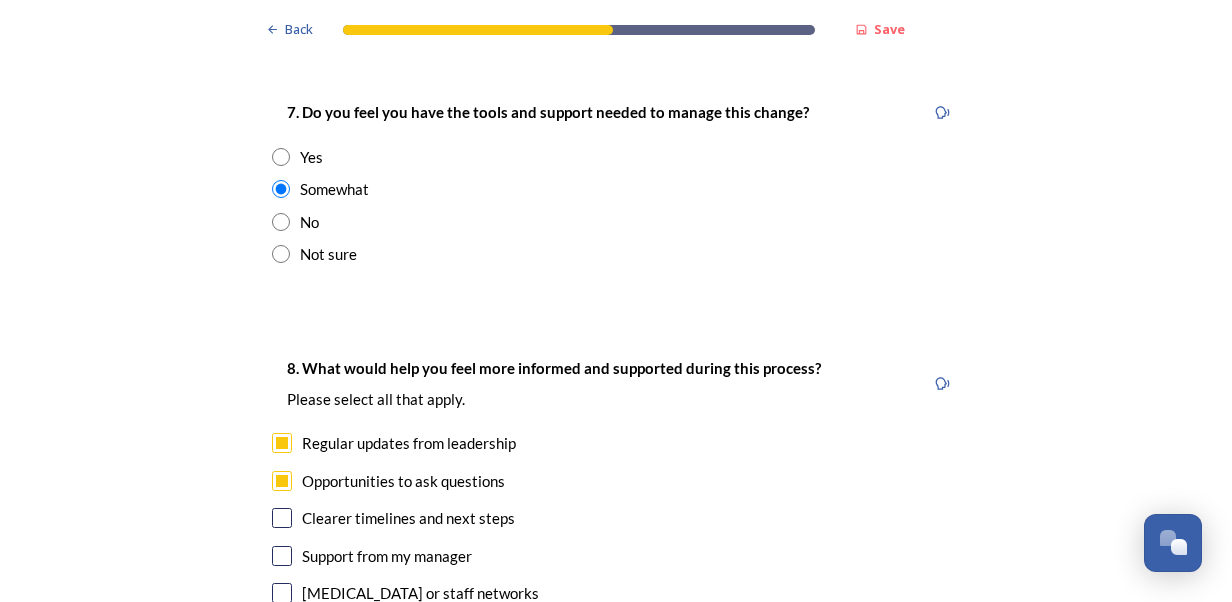 click at bounding box center [282, 518] 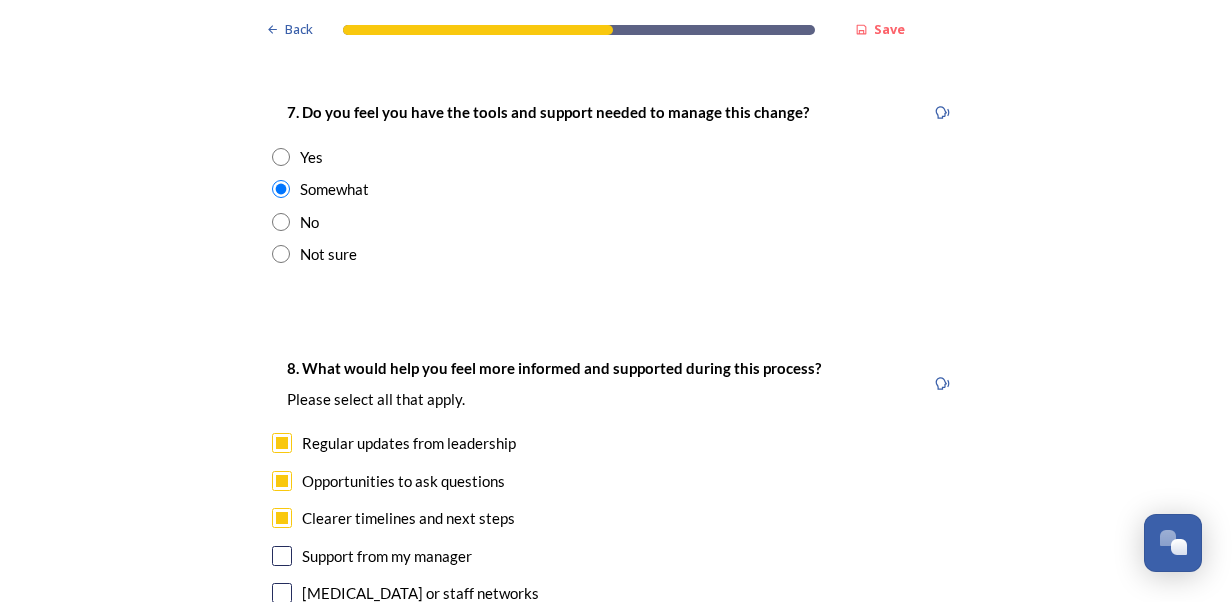 click at bounding box center [282, 556] 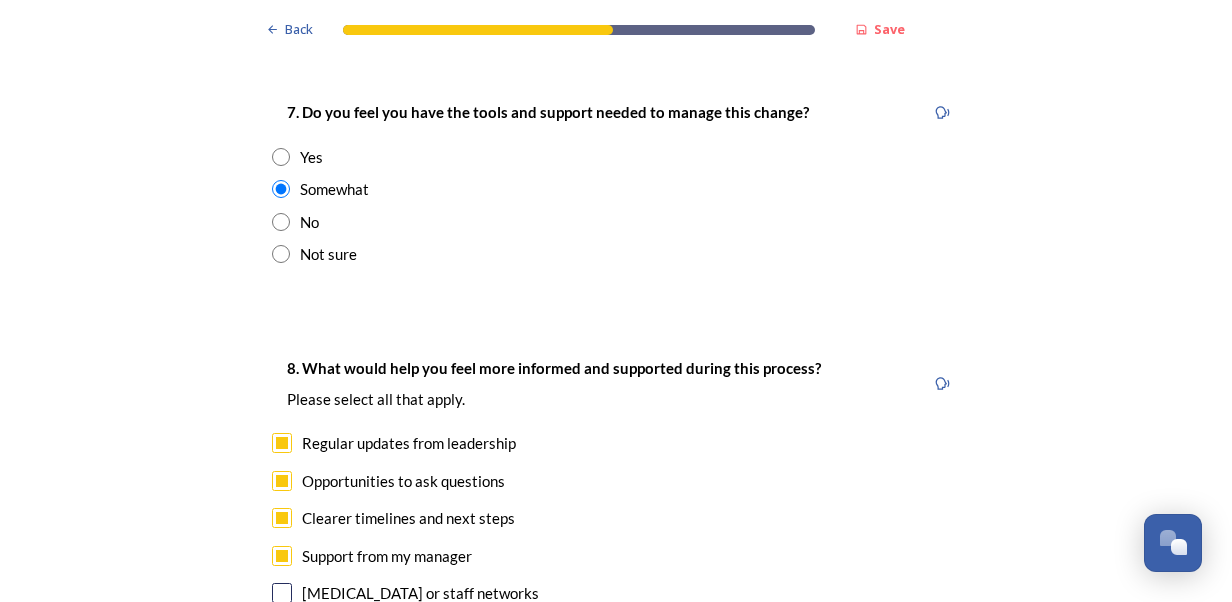 click at bounding box center [282, 593] 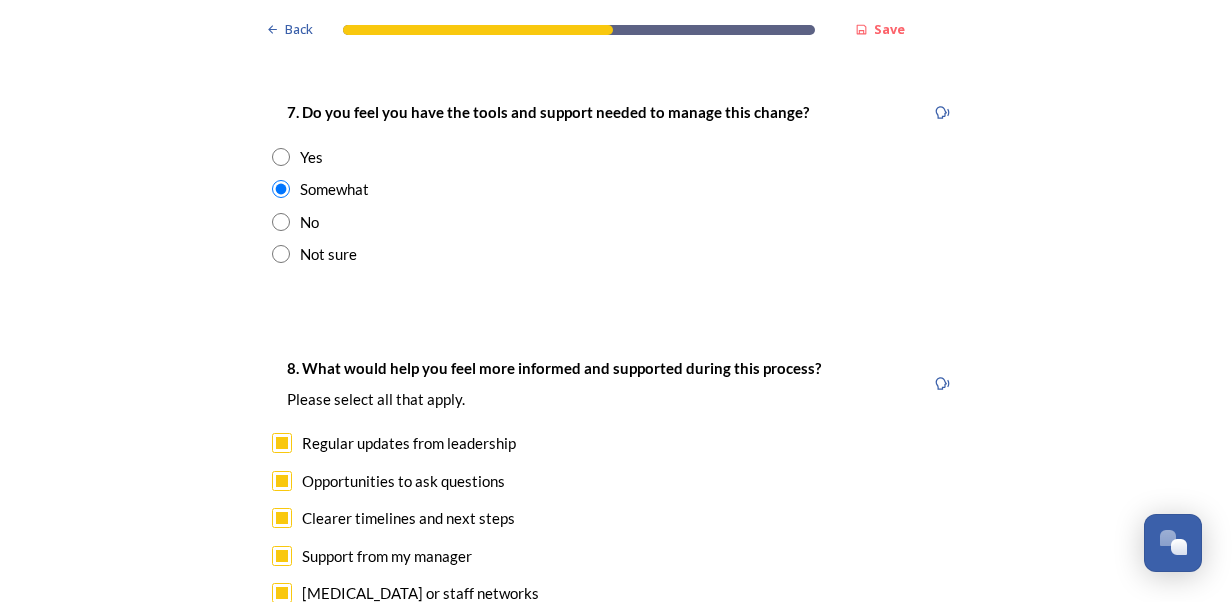 click at bounding box center [282, 631] 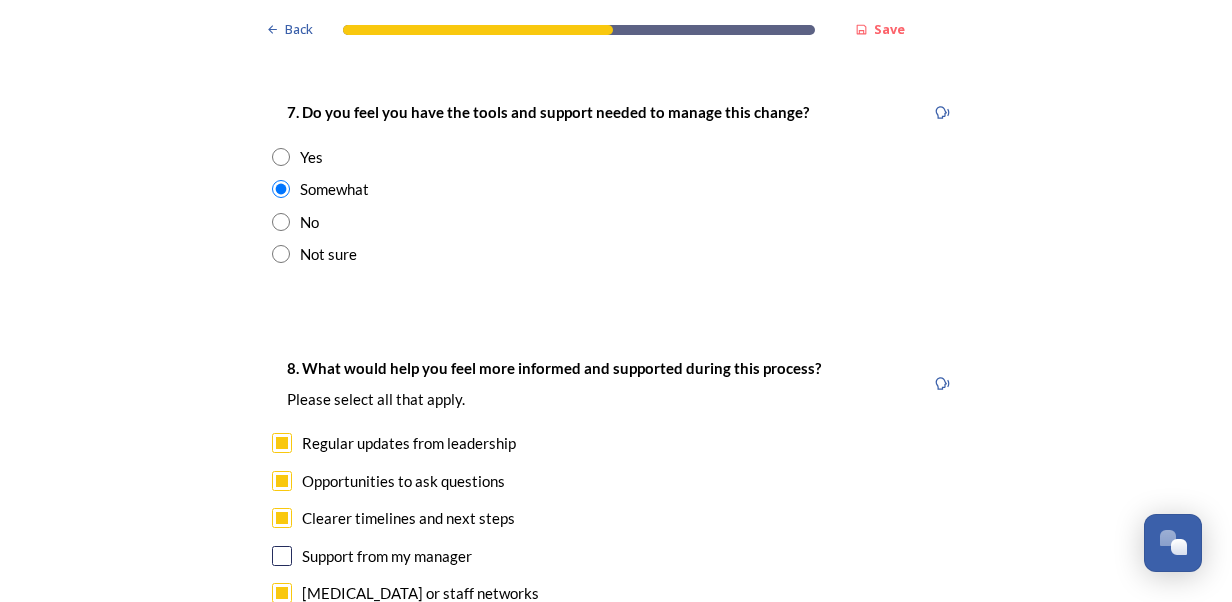 click on "Peer support or staff networks" at bounding box center (616, 593) 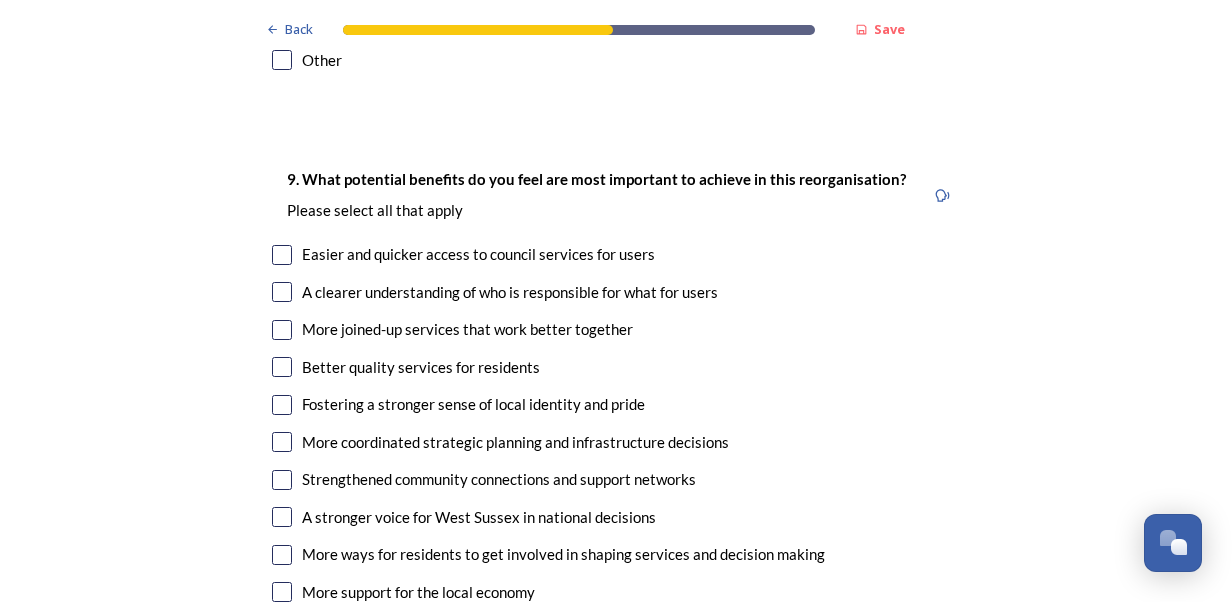 scroll, scrollTop: 4647, scrollLeft: 0, axis: vertical 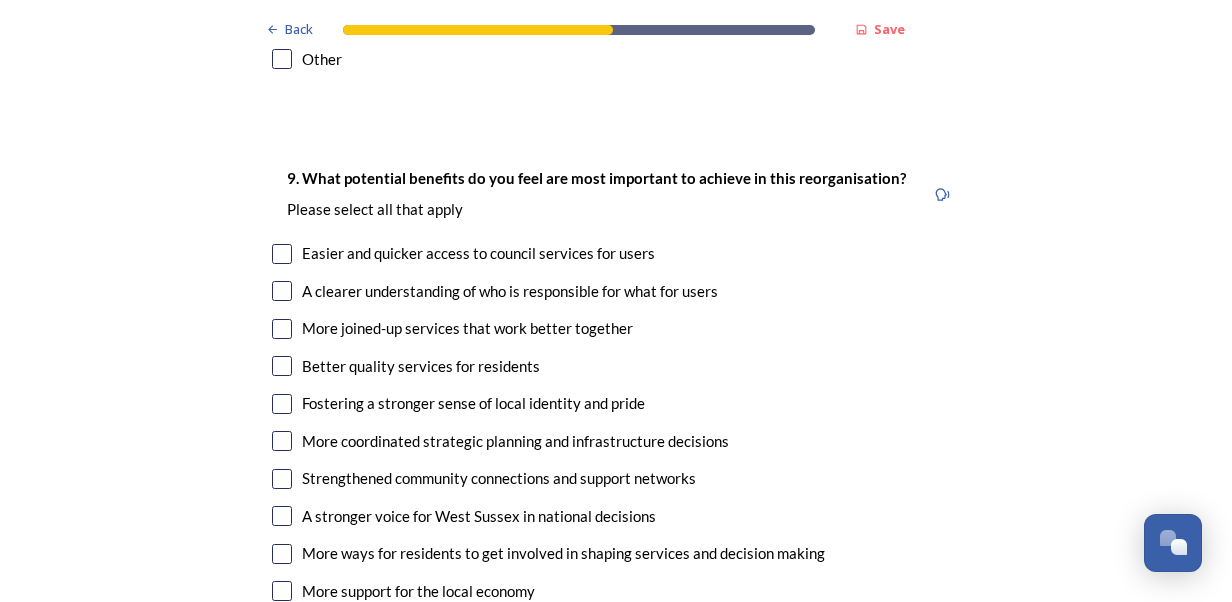 click at bounding box center [282, 254] 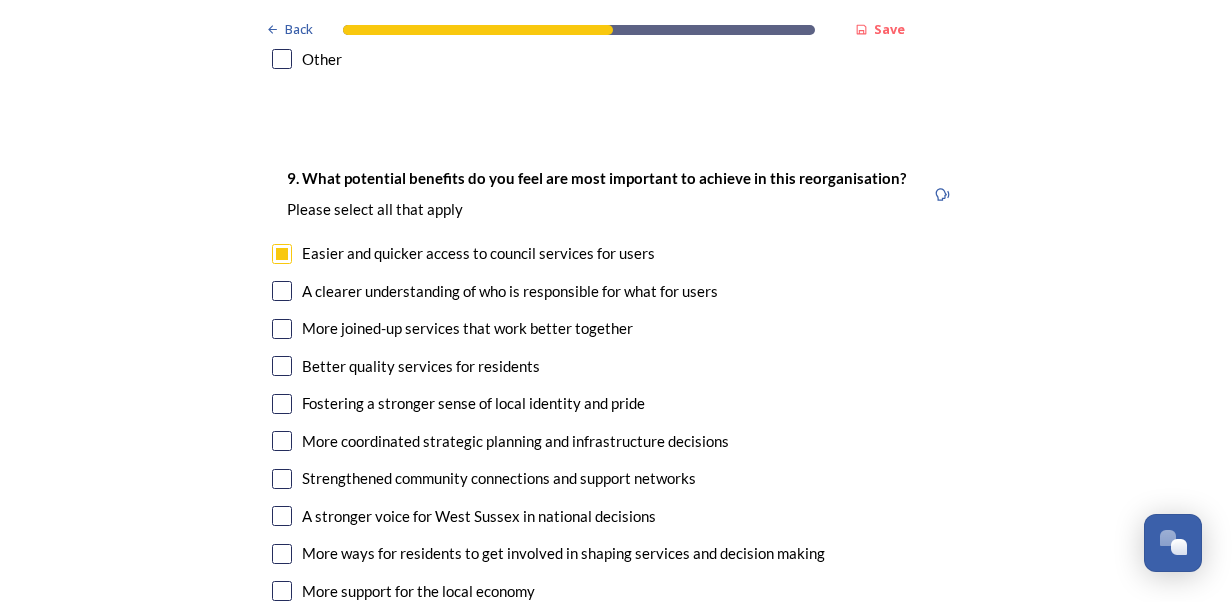 click on "A clearer understanding of who is responsible for what for users" at bounding box center (616, 291) 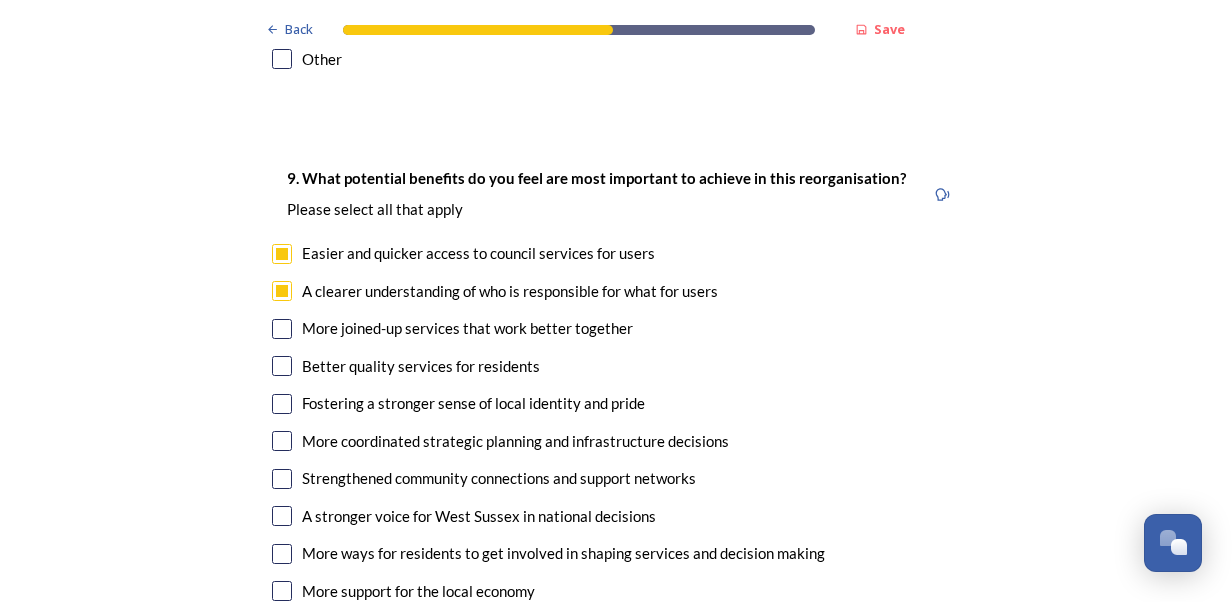 click on "9. What potential benefits do you feel are most important to achieve in this reorganisation? ﻿Please select all that apply Easier and quicker access to council services for users A clearer understanding of who is responsible for what for users More joined-up services that work better together Better quality services for residents Fostering a stronger sense of local identity and pride More coordinated strategic planning and infrastructure decisions  Strengthened community connections and support networks A stronger voice for West Sussex in national decisions More ways for residents to get involved in shaping services and decision making More support for the local economy Improved access to funding opportunities Other" at bounding box center (616, 424) 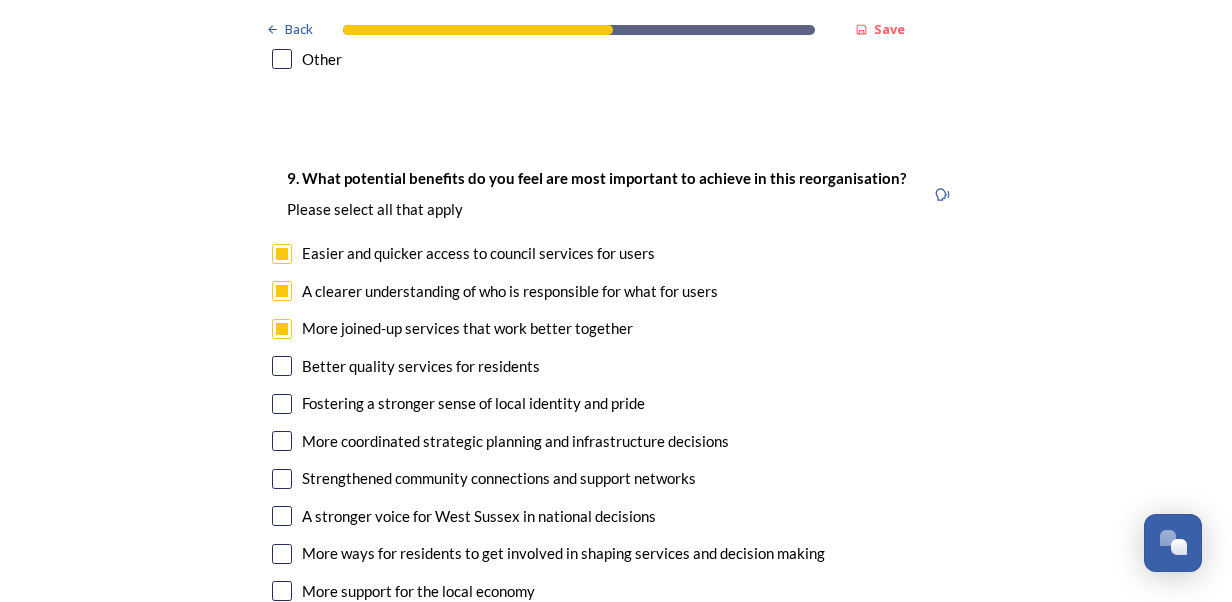click at bounding box center [282, 366] 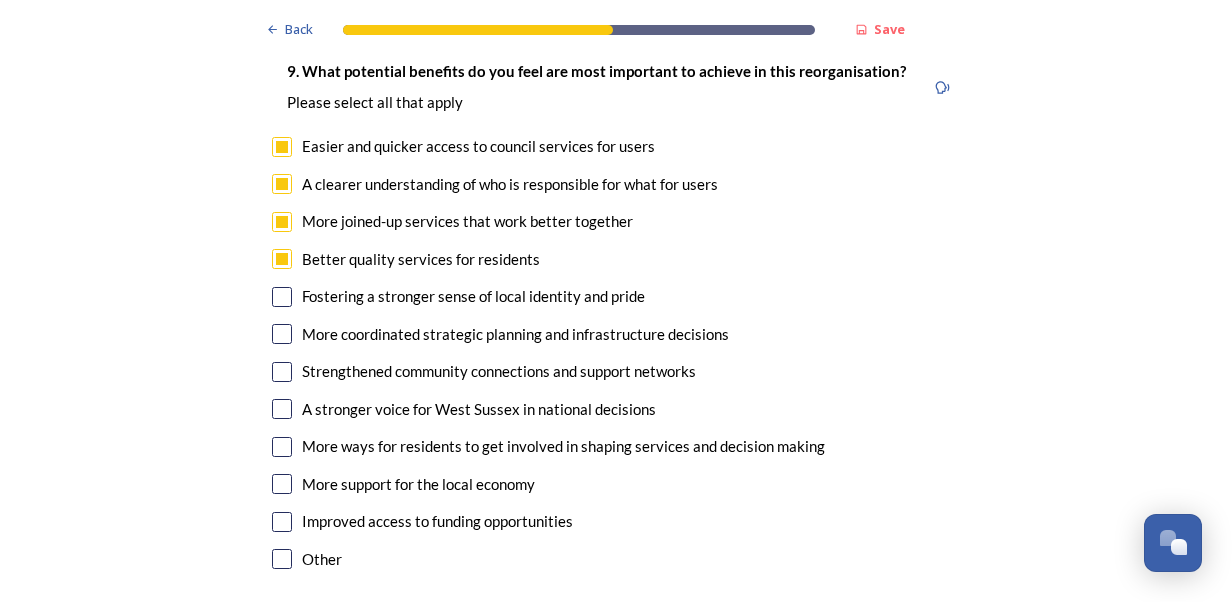 scroll, scrollTop: 4755, scrollLeft: 0, axis: vertical 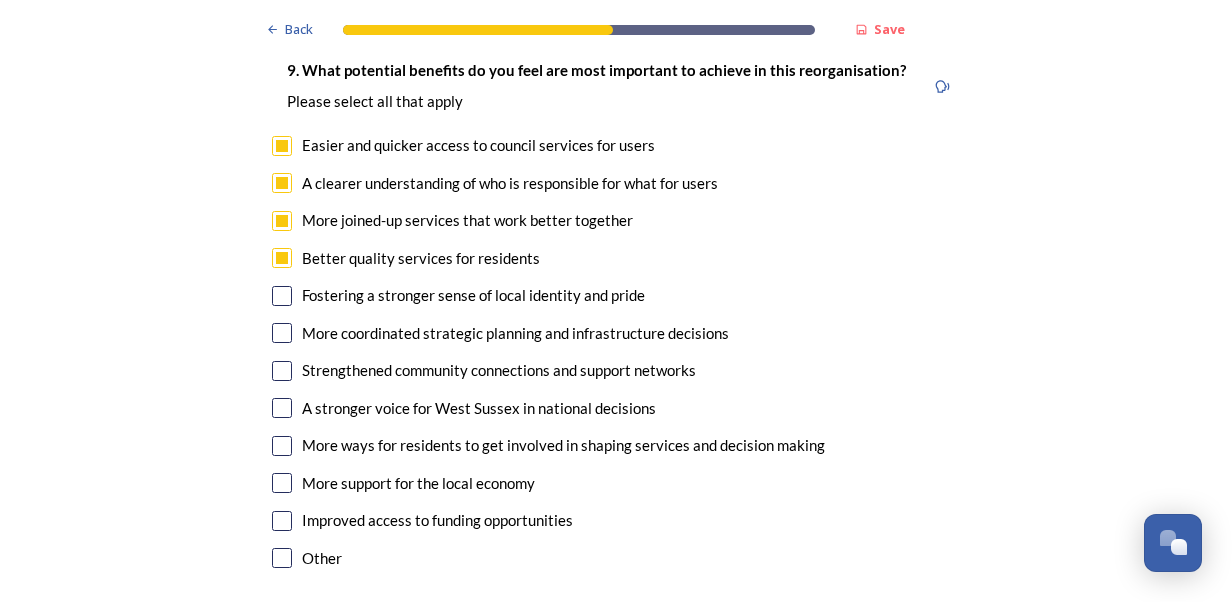 click at bounding box center (282, 333) 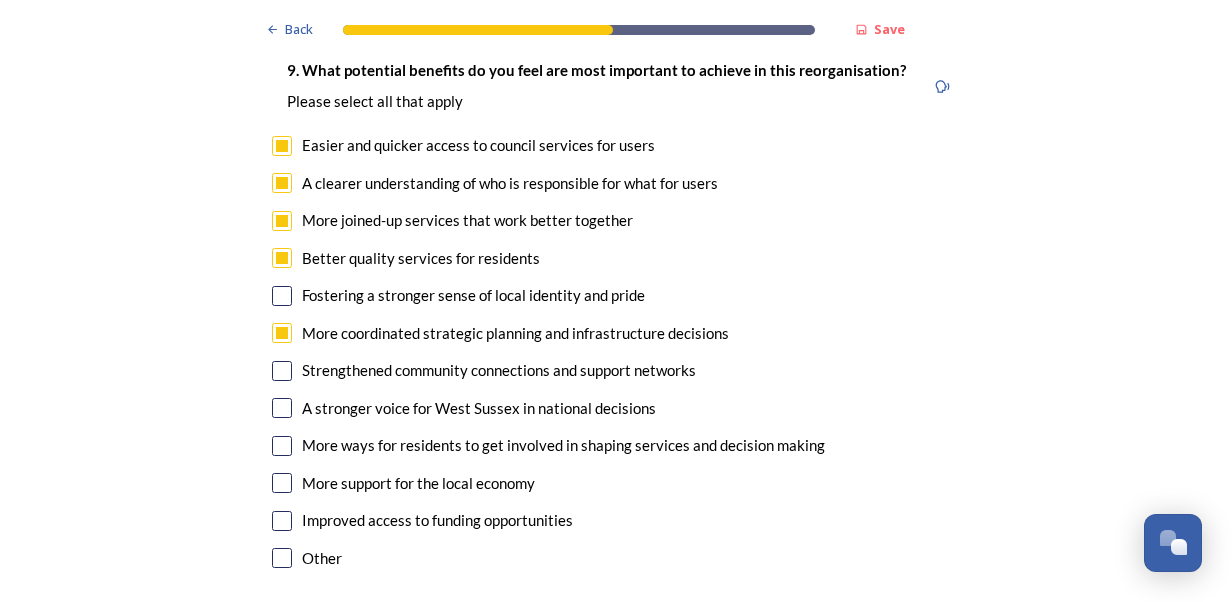 click at bounding box center [282, 521] 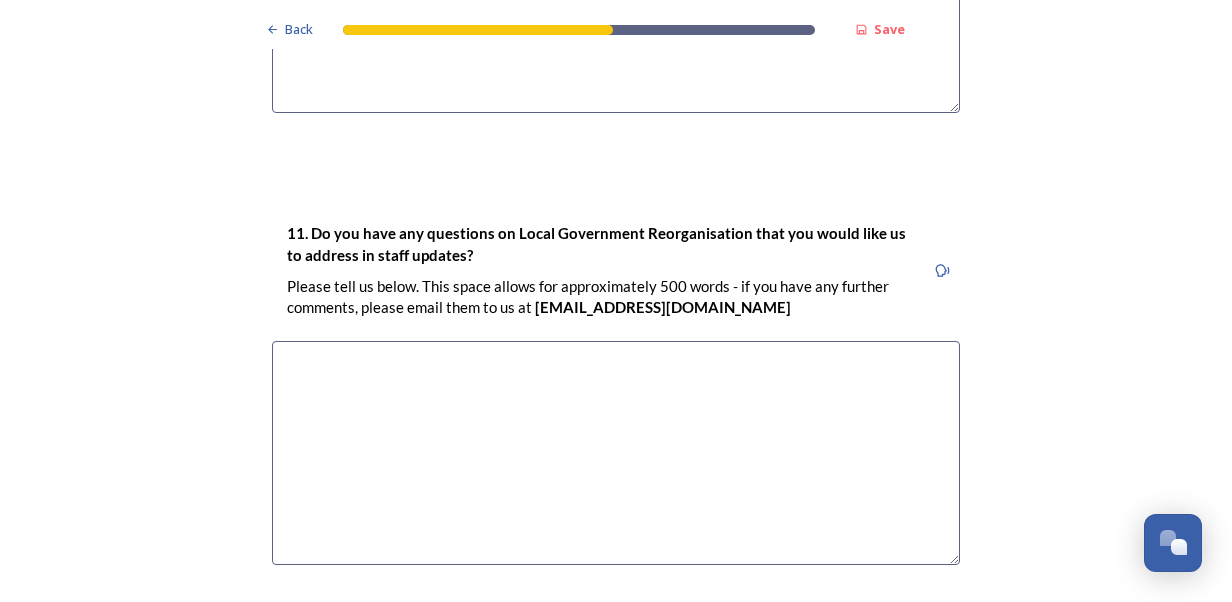scroll, scrollTop: 5842, scrollLeft: 0, axis: vertical 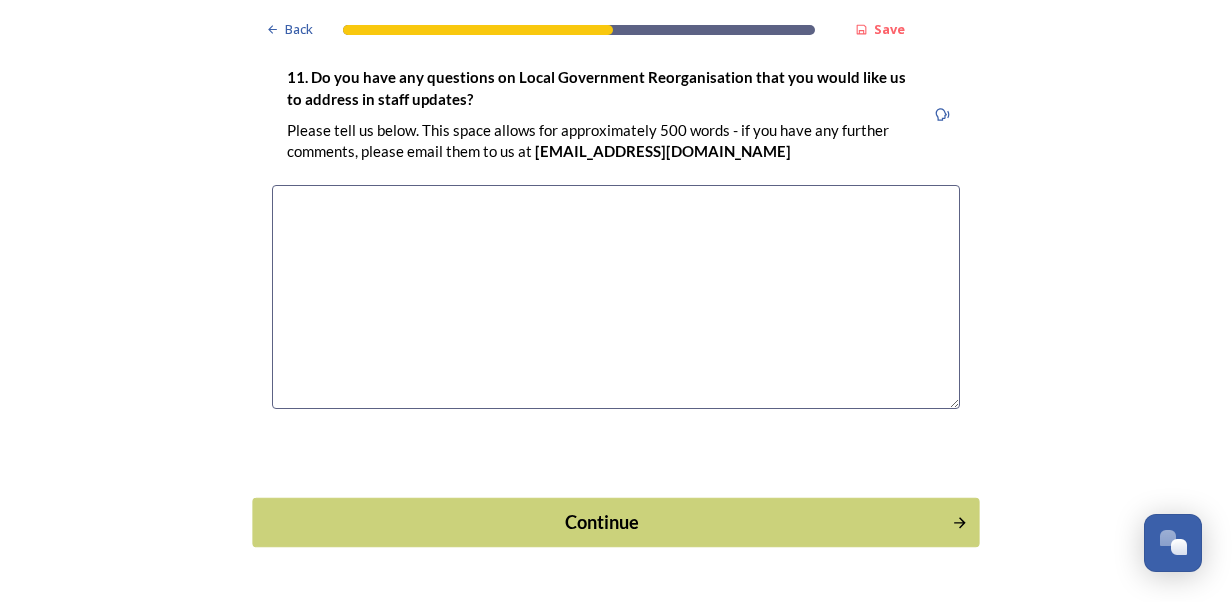 click on "Continue" at bounding box center [602, 522] 